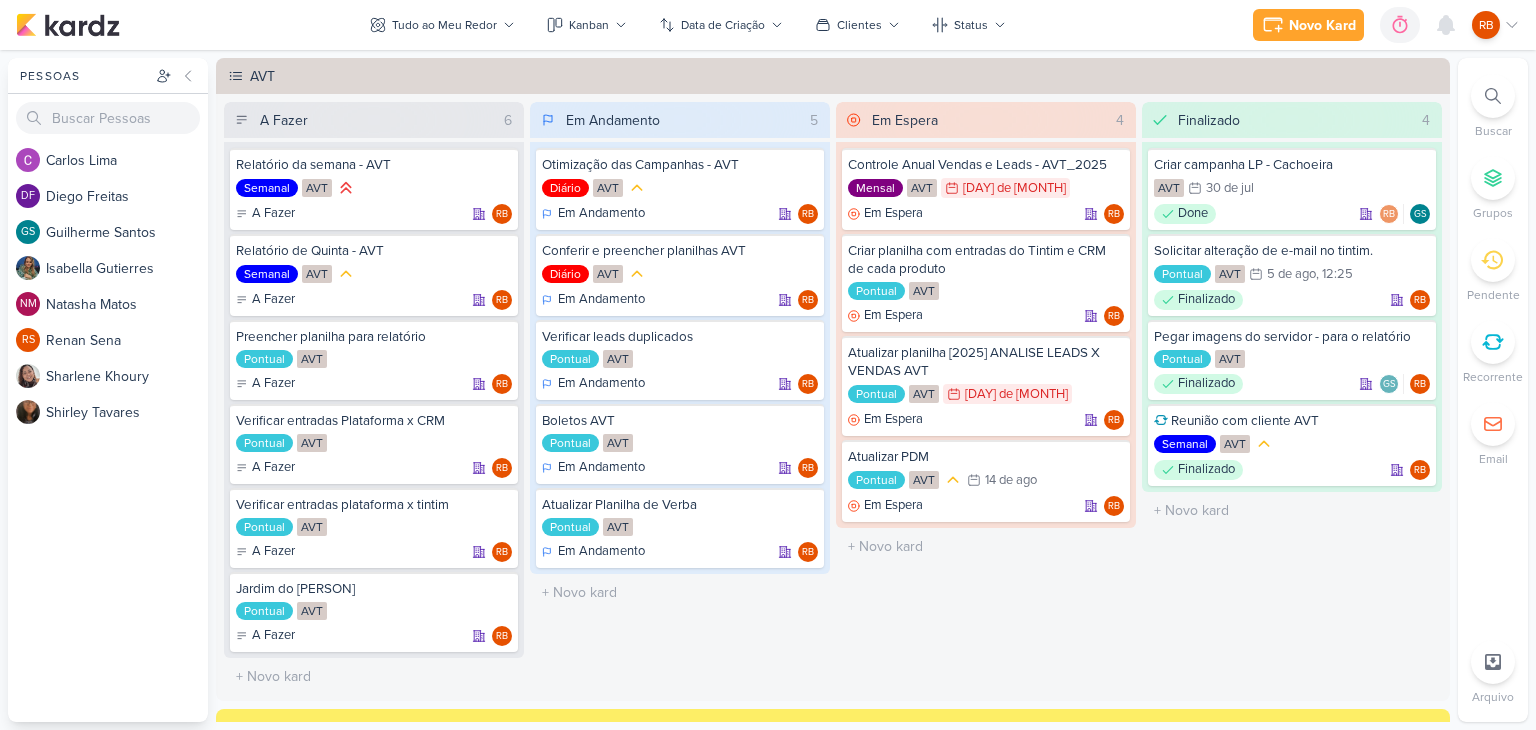 scroll, scrollTop: 0, scrollLeft: 0, axis: both 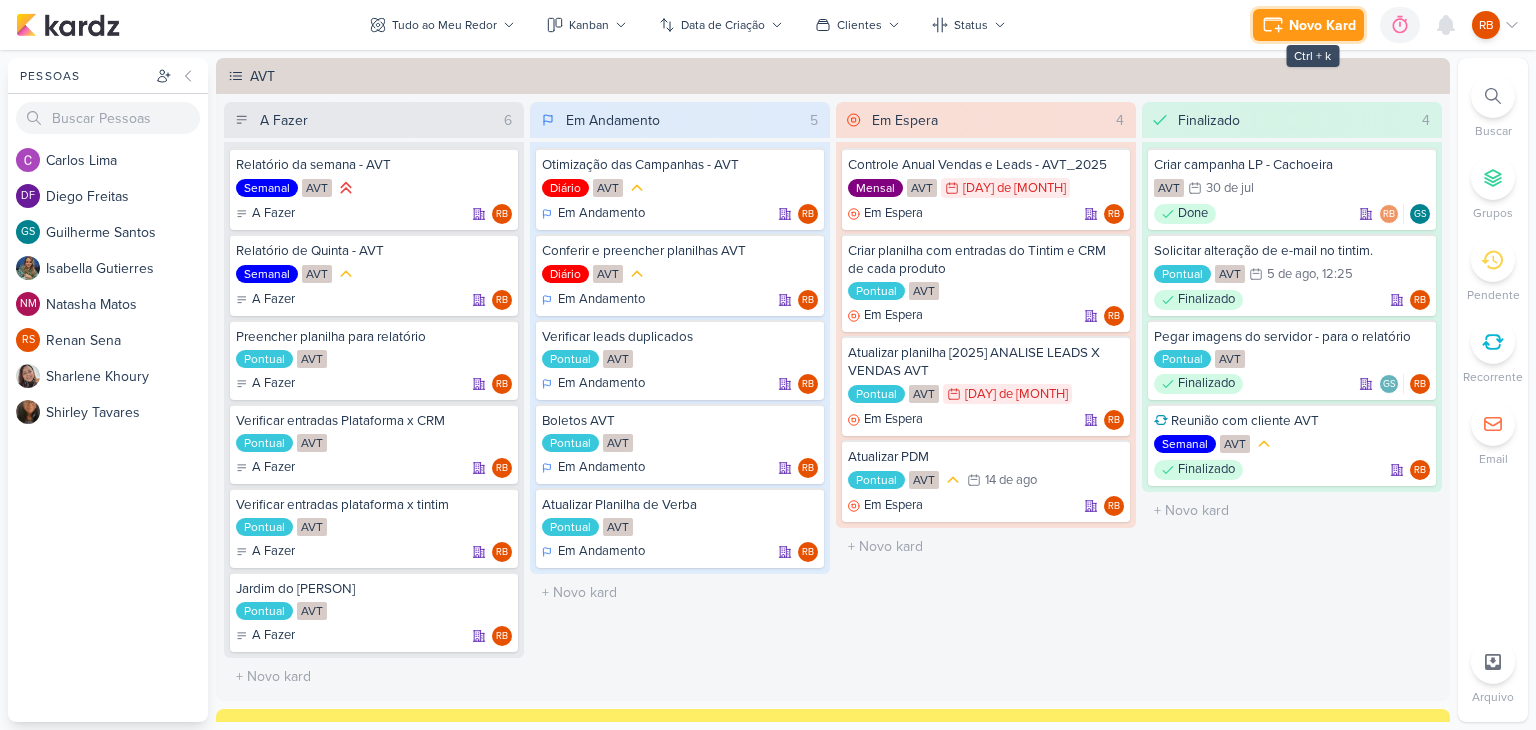 click 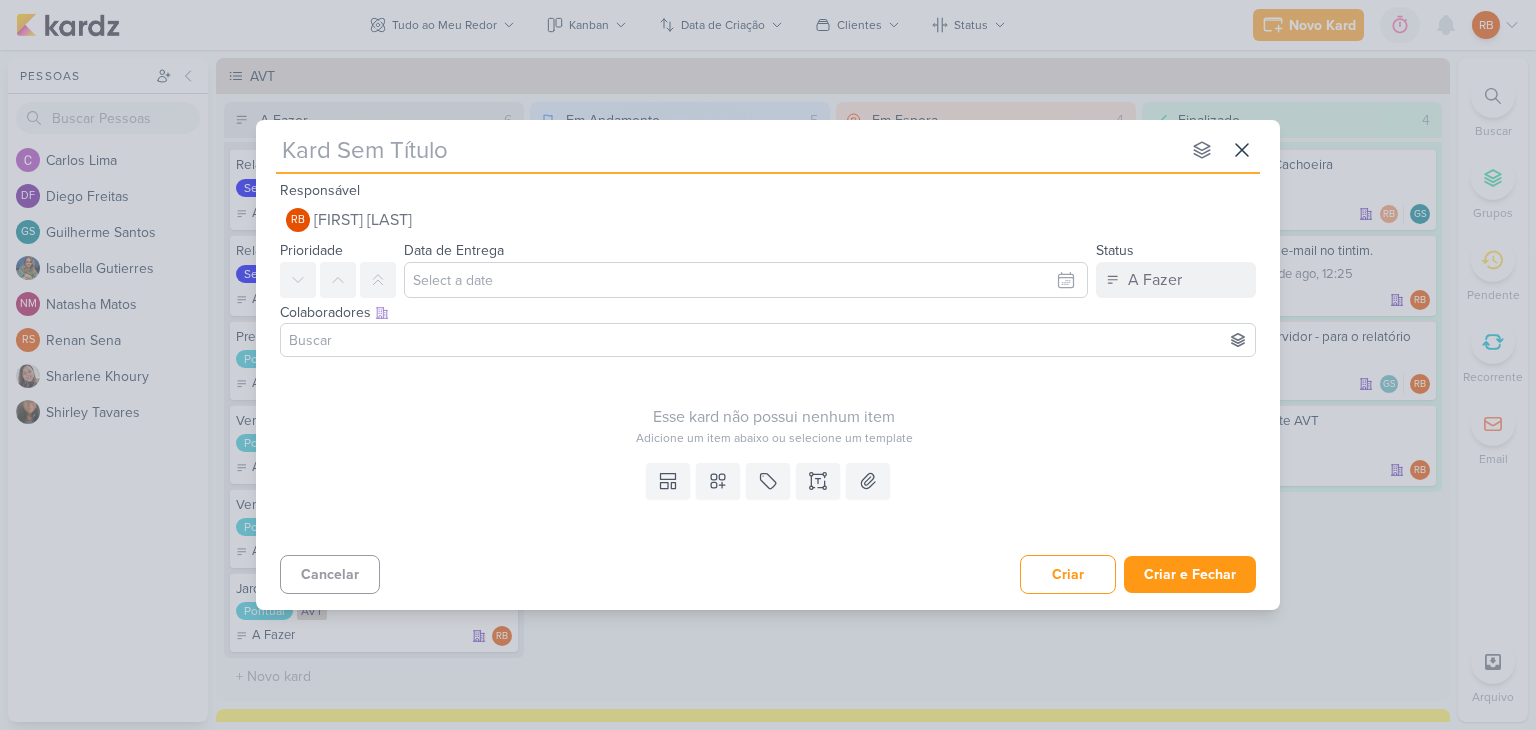 type on "planejado x realizado que fizemos de Cachoeira." 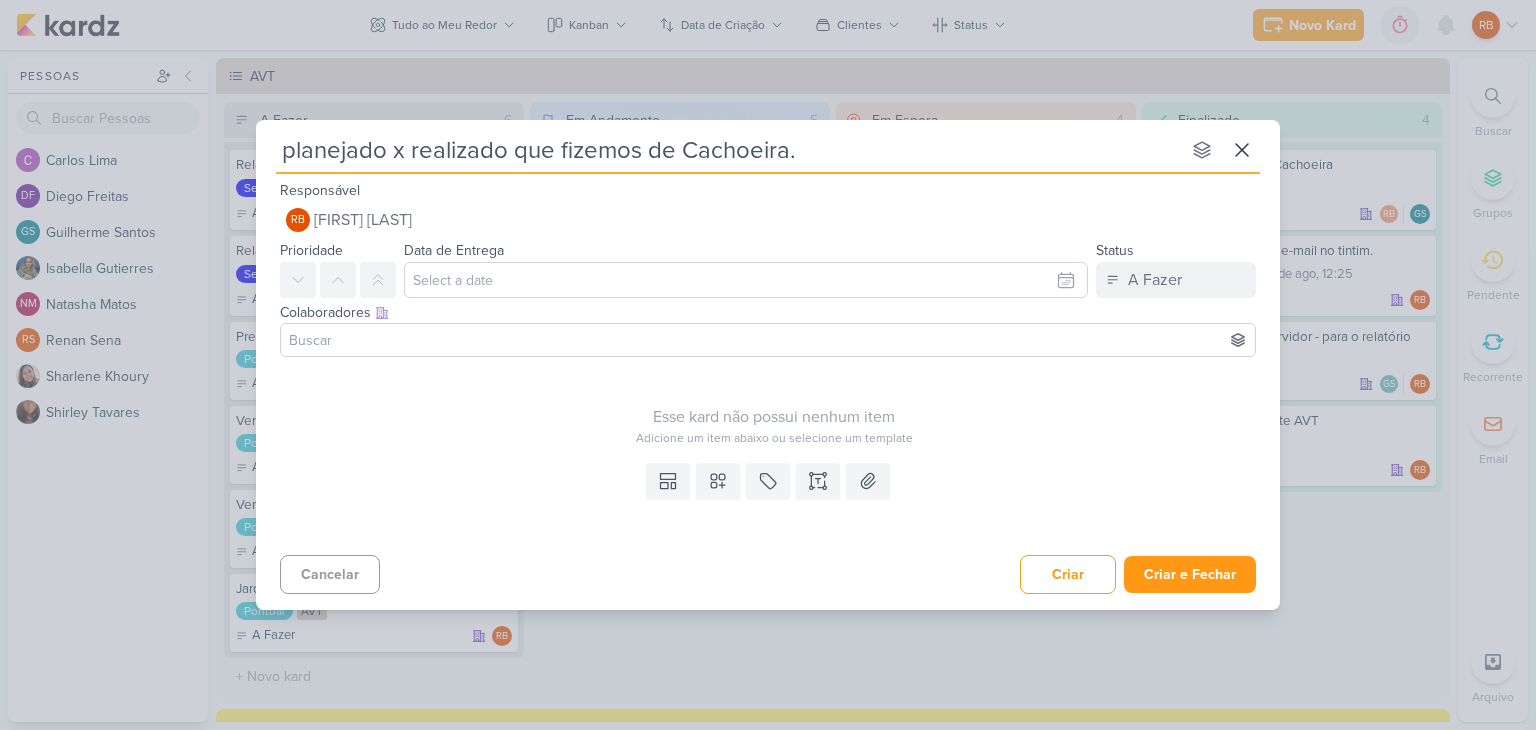 type 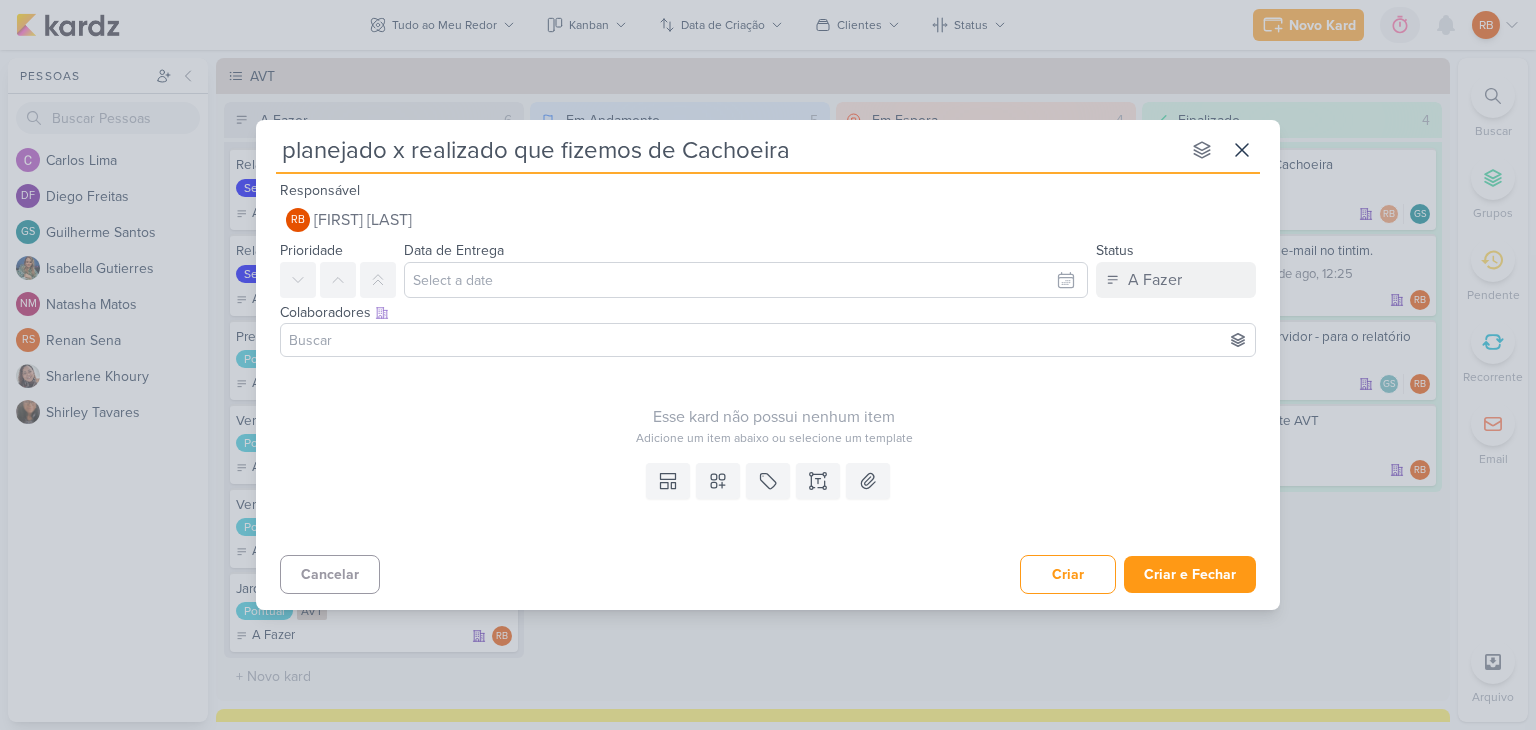 type on "planejado x realizado que fizemos de Cachoeir" 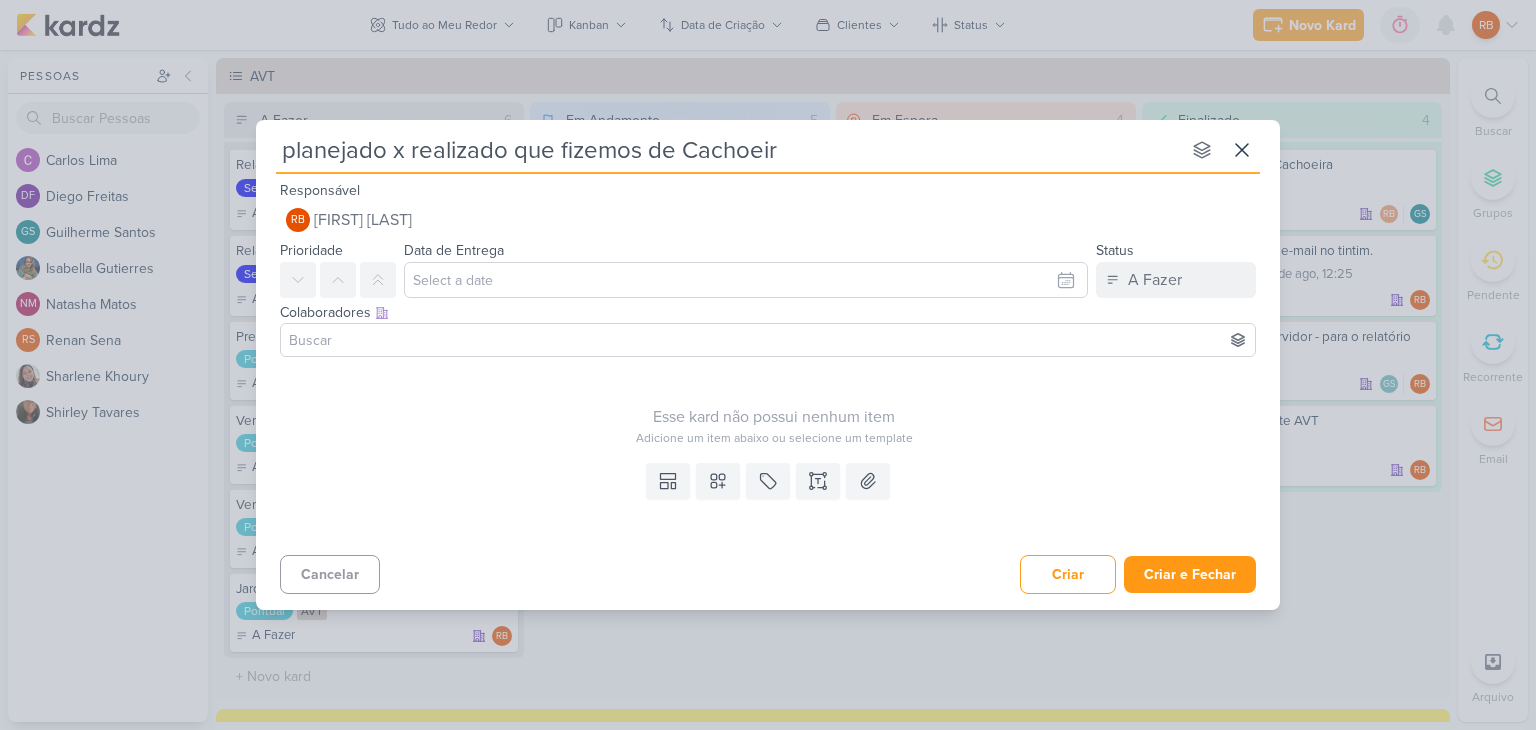 type 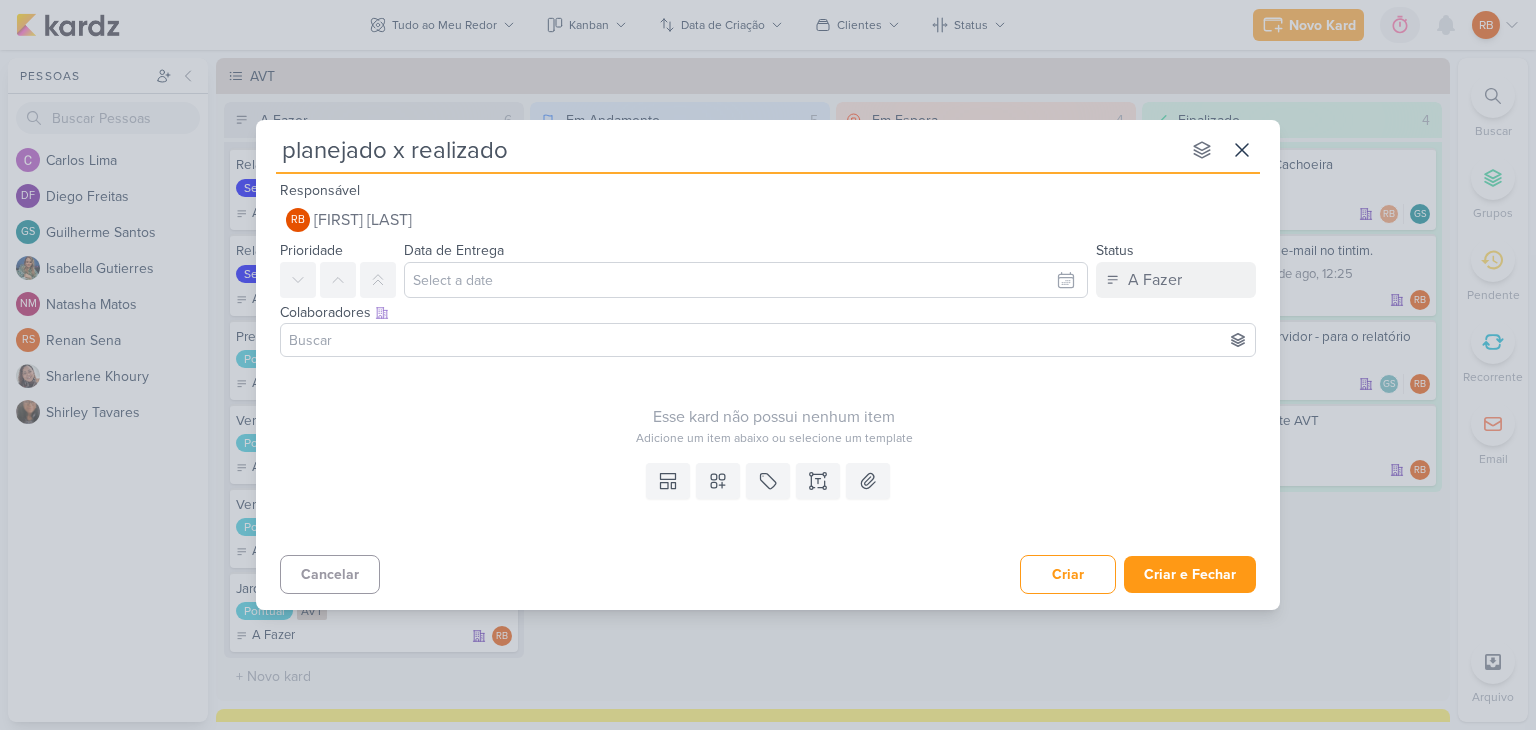 type on "planejado x realizado" 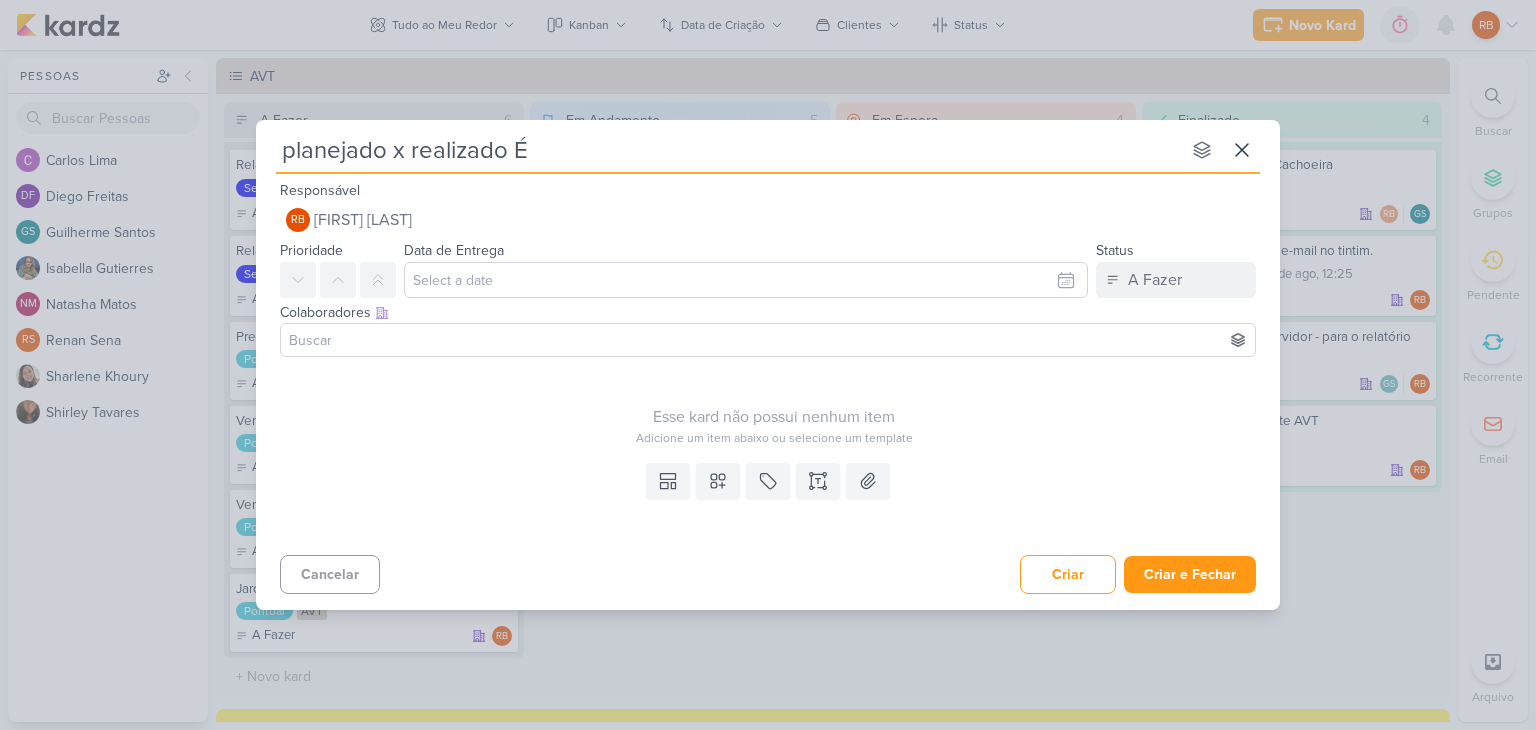 type on "planejado x realizado Éden" 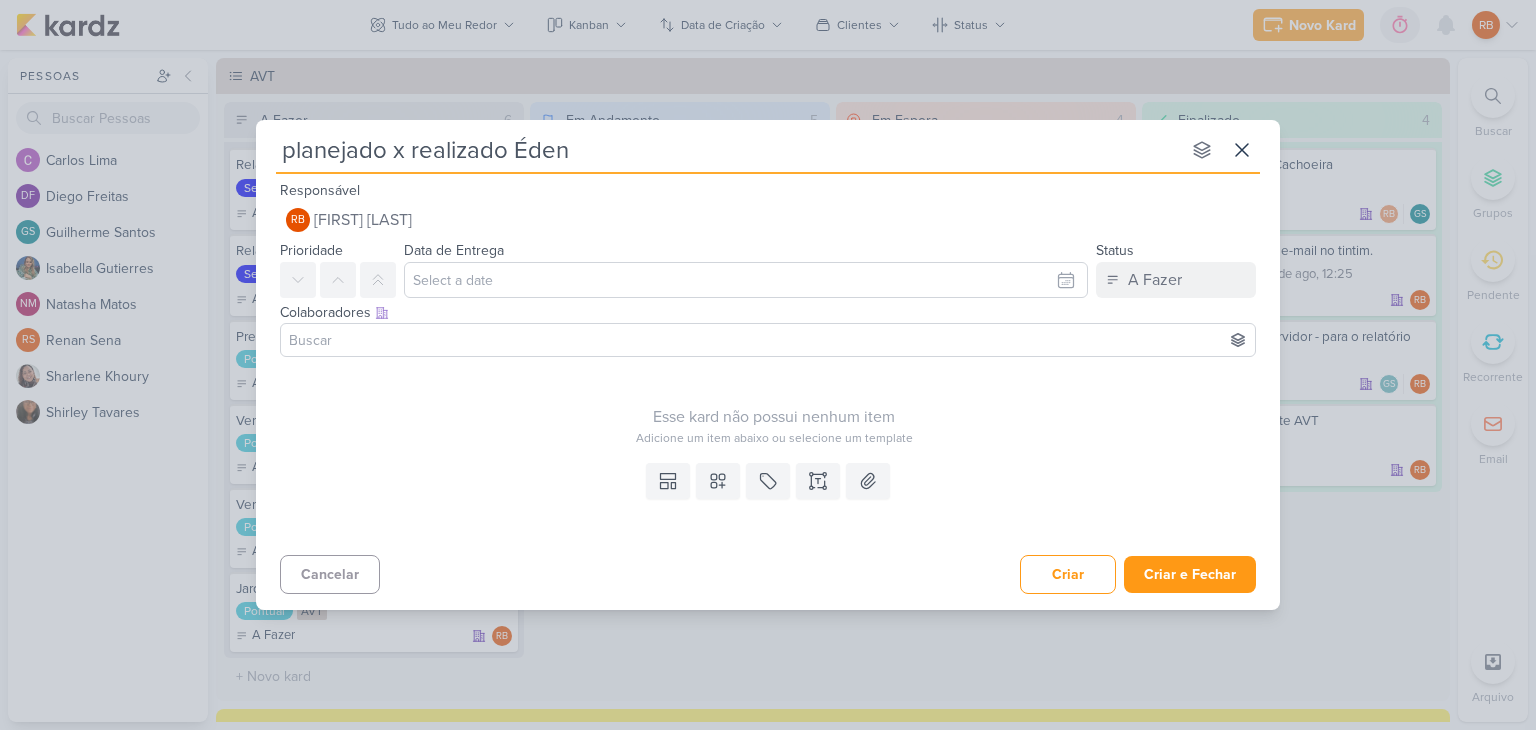 type 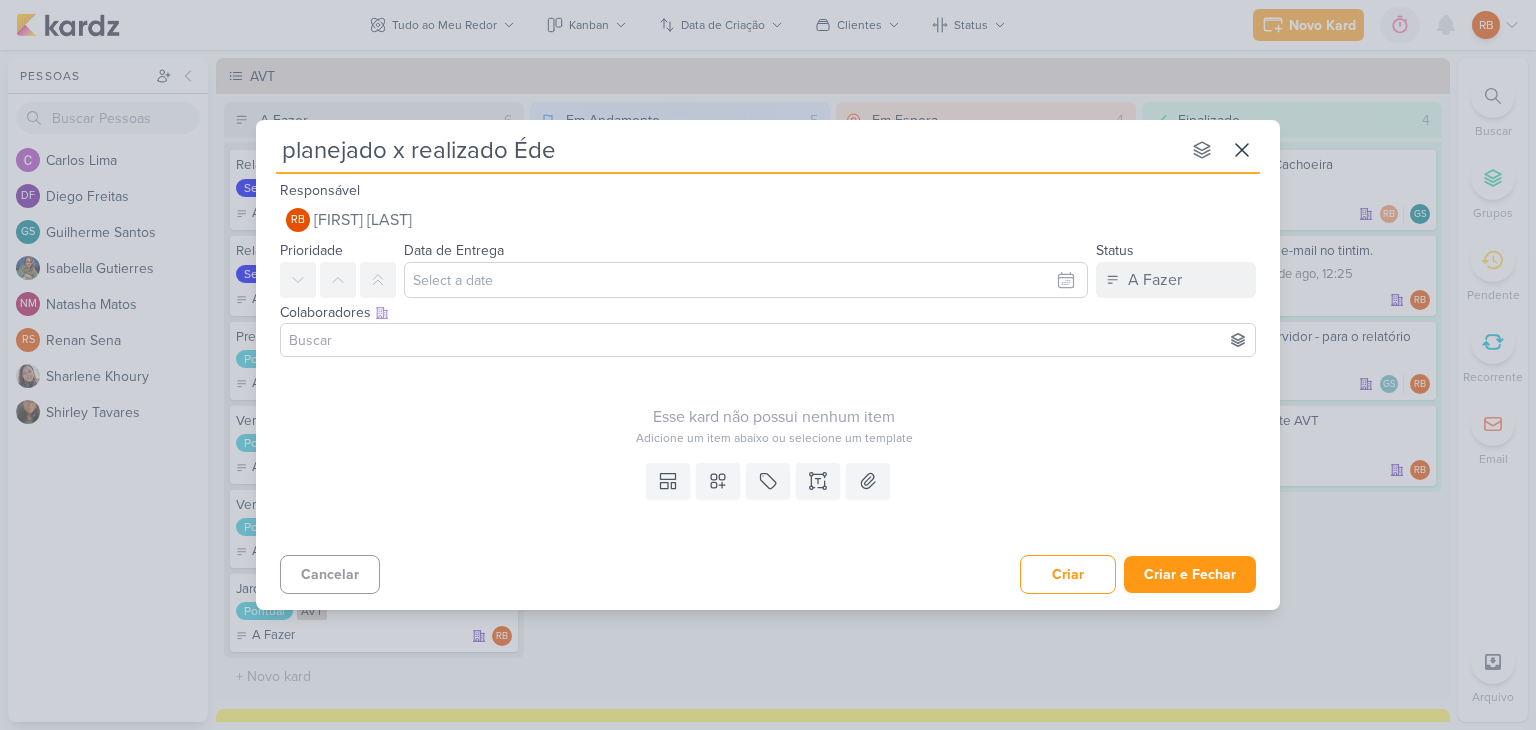 type on "planejado x realizado Éden" 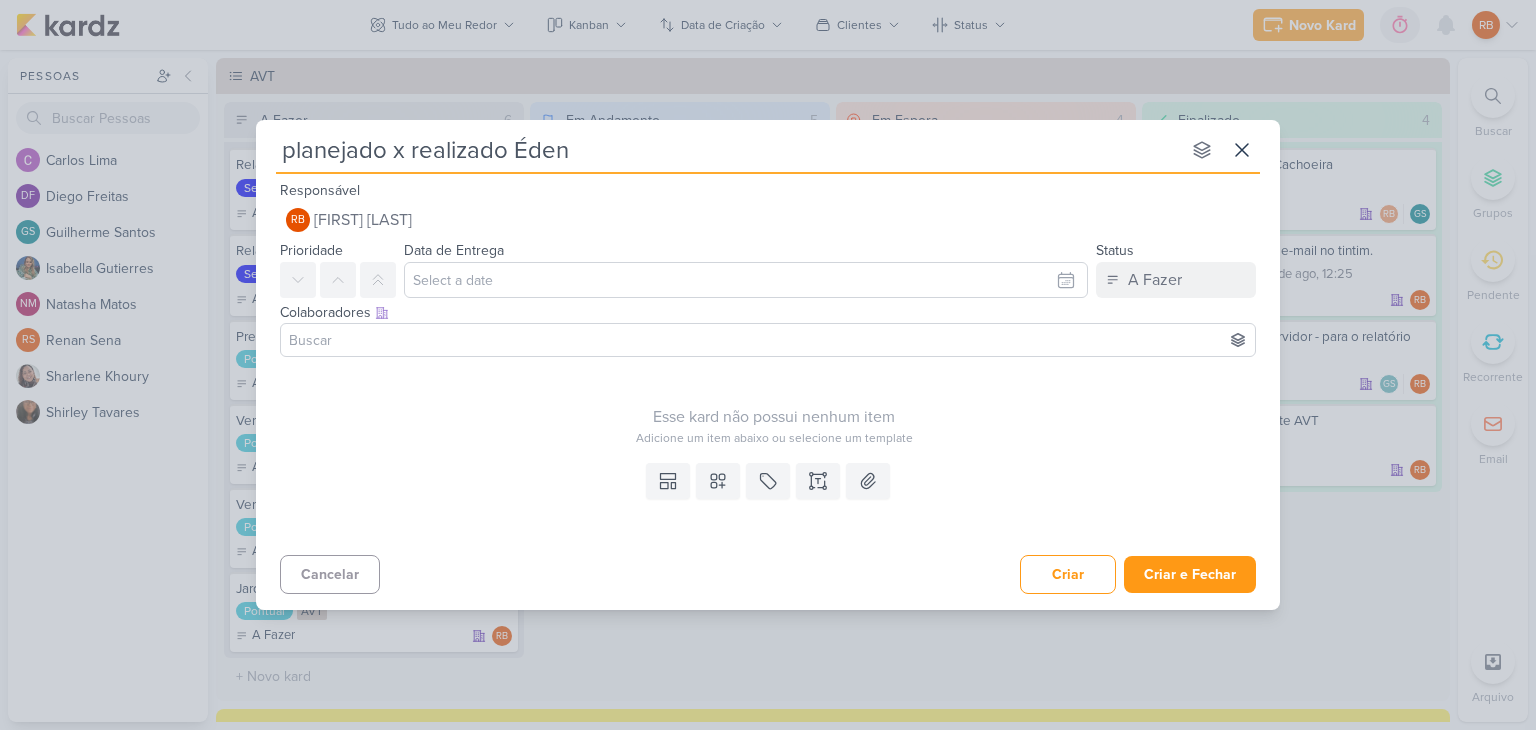type 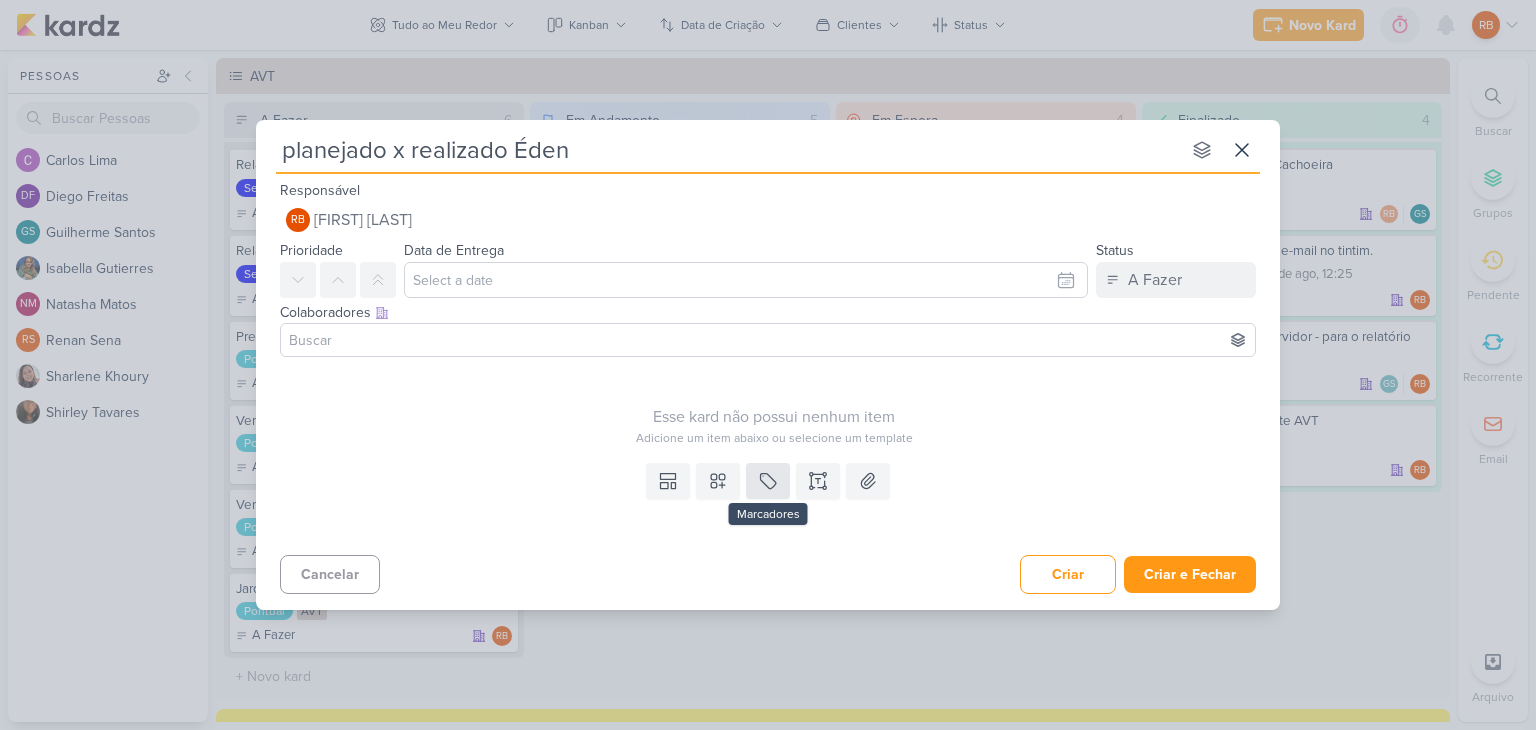 type on "planejado x realizado Éden" 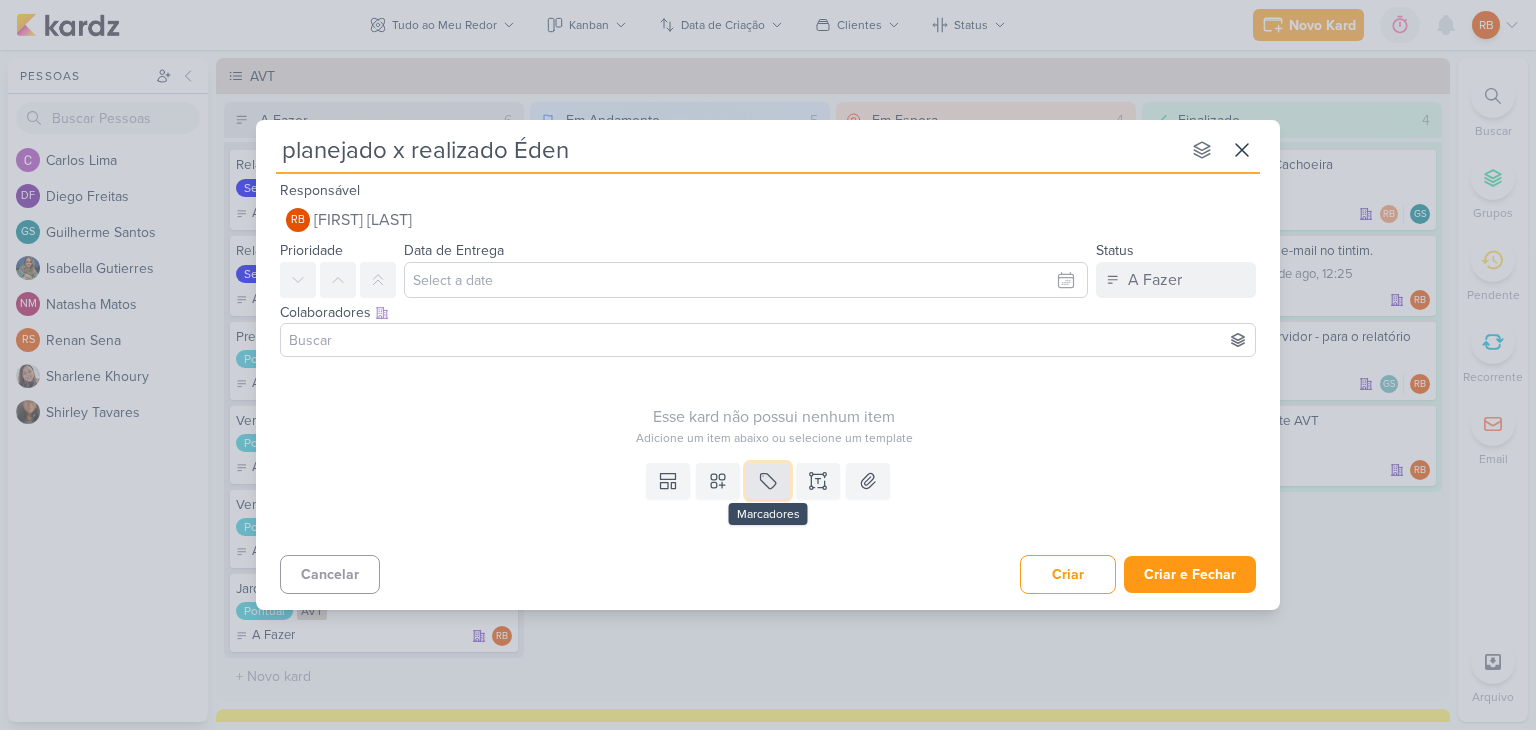 click 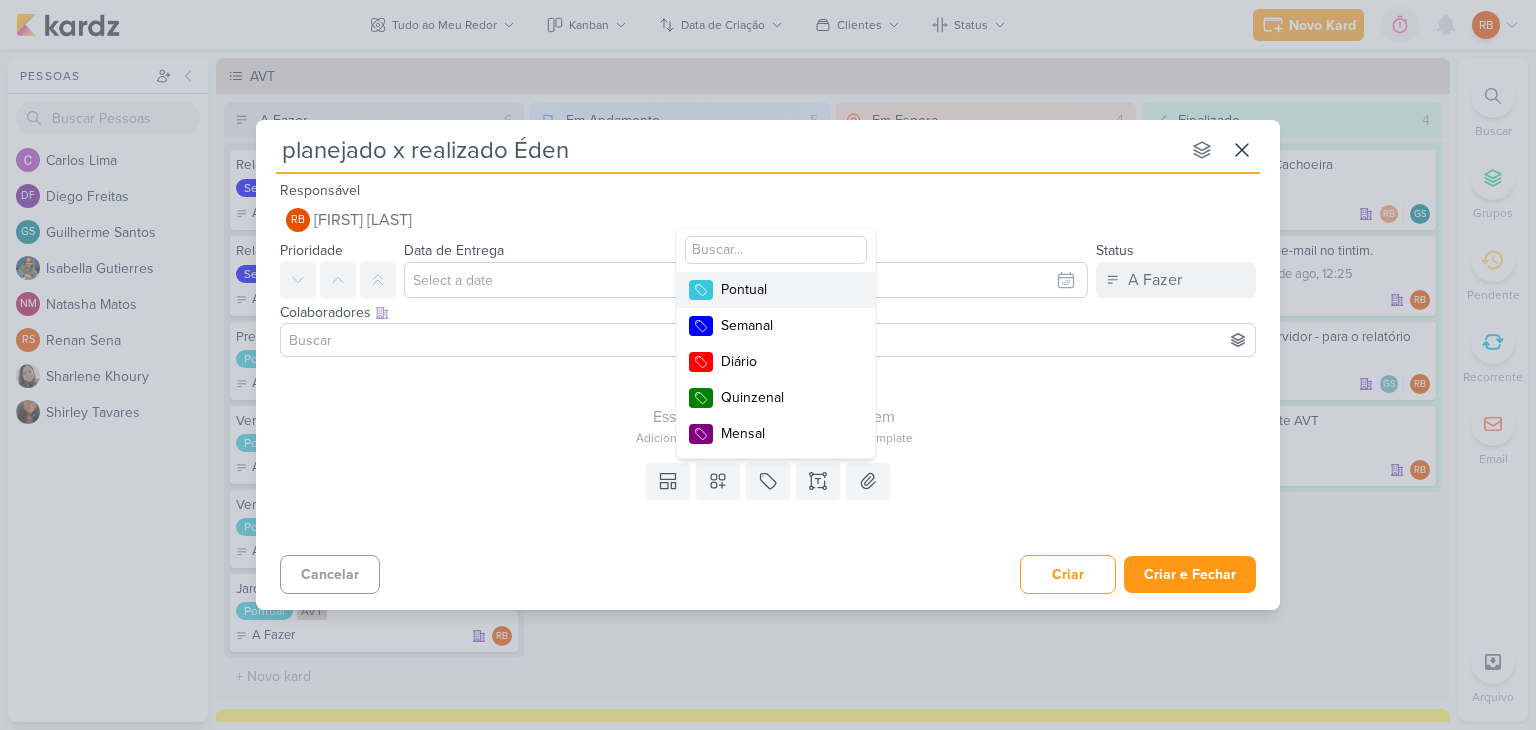 click on "Pontual" at bounding box center [786, 289] 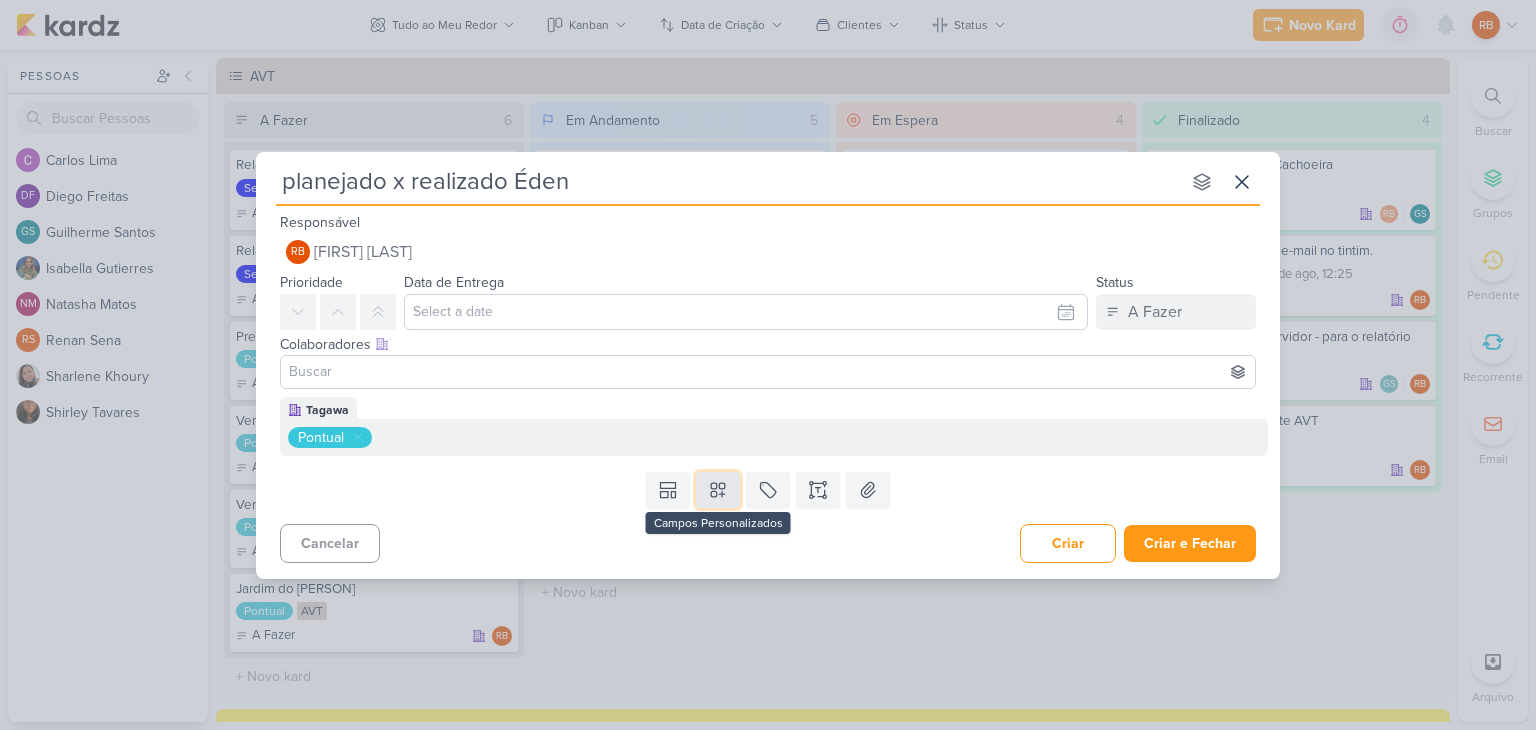 click 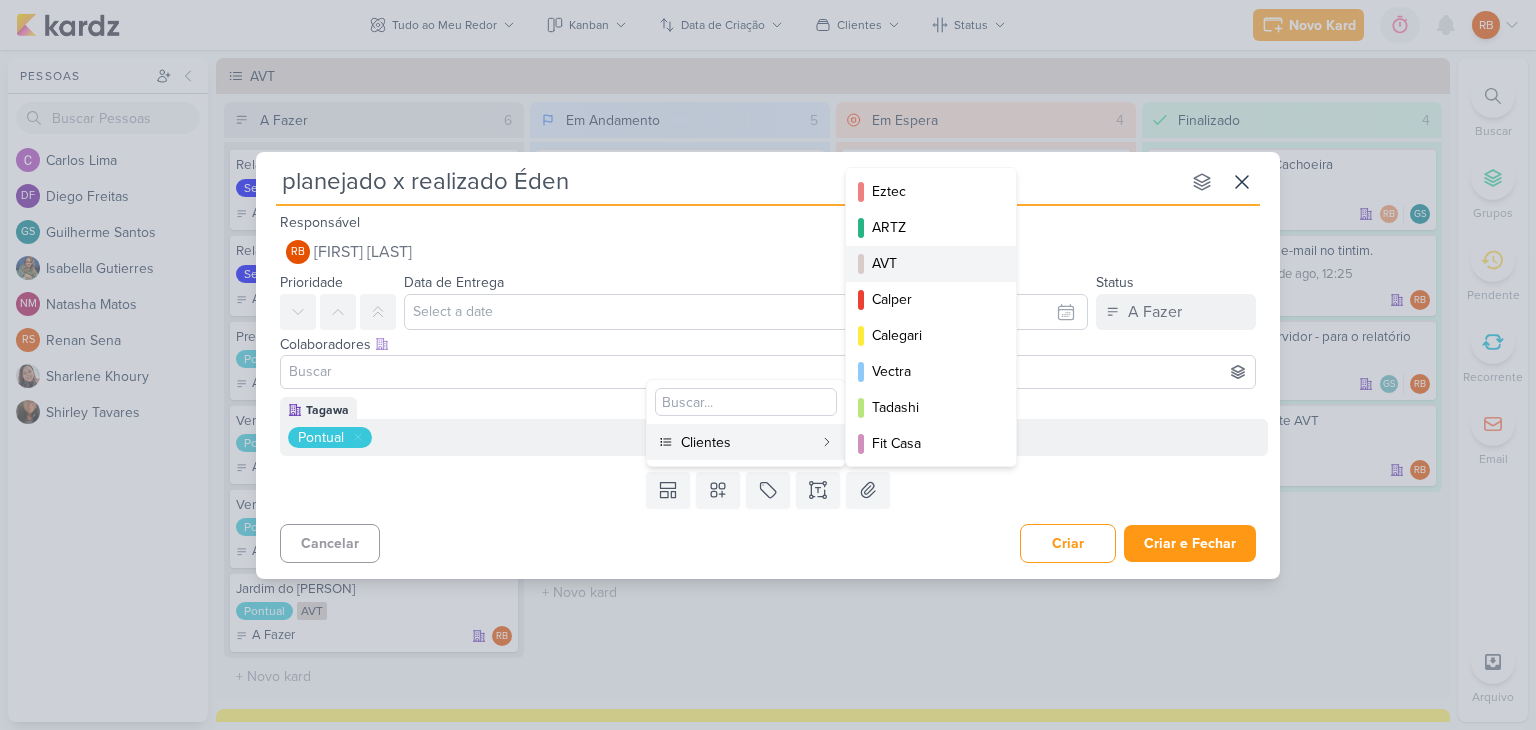 click on "AVT" at bounding box center [932, 263] 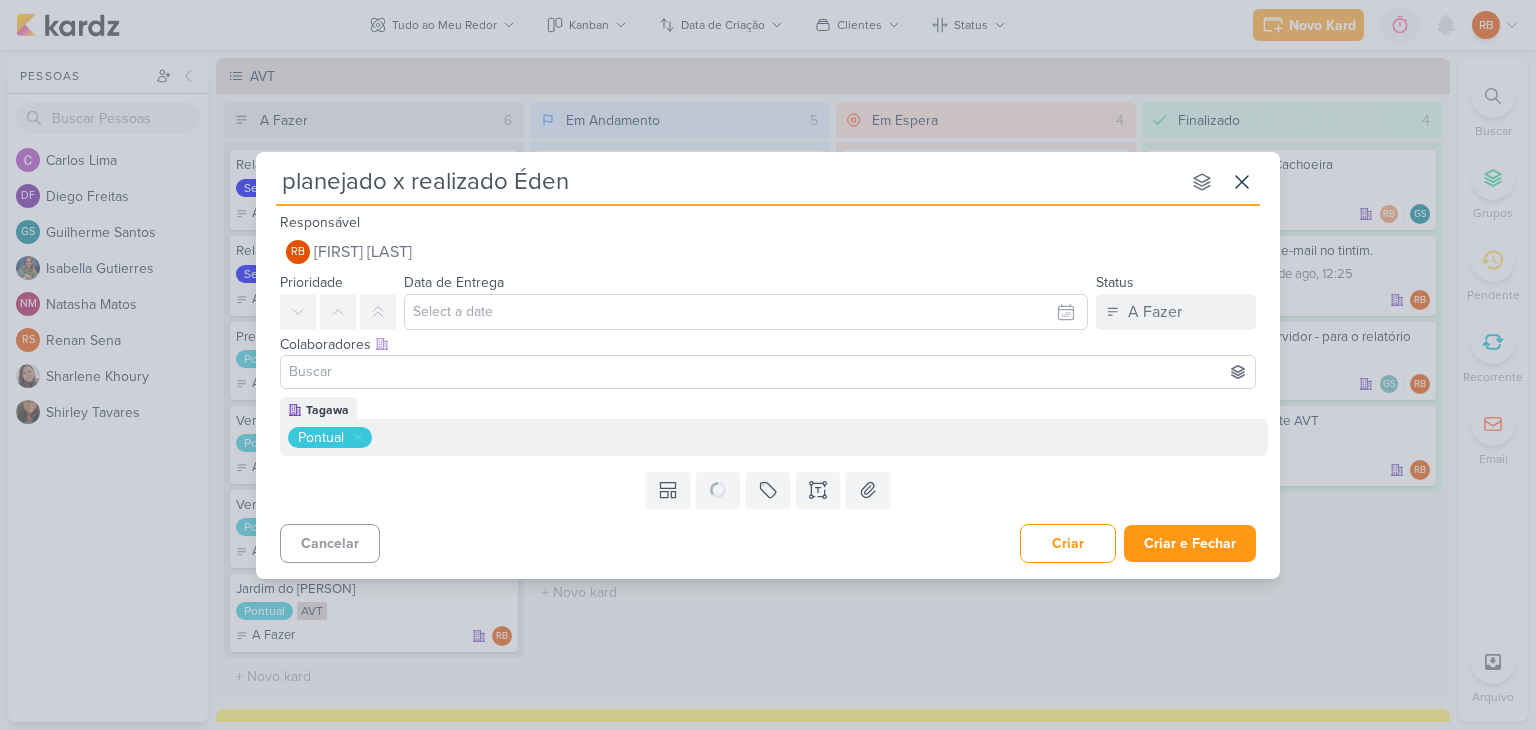 type 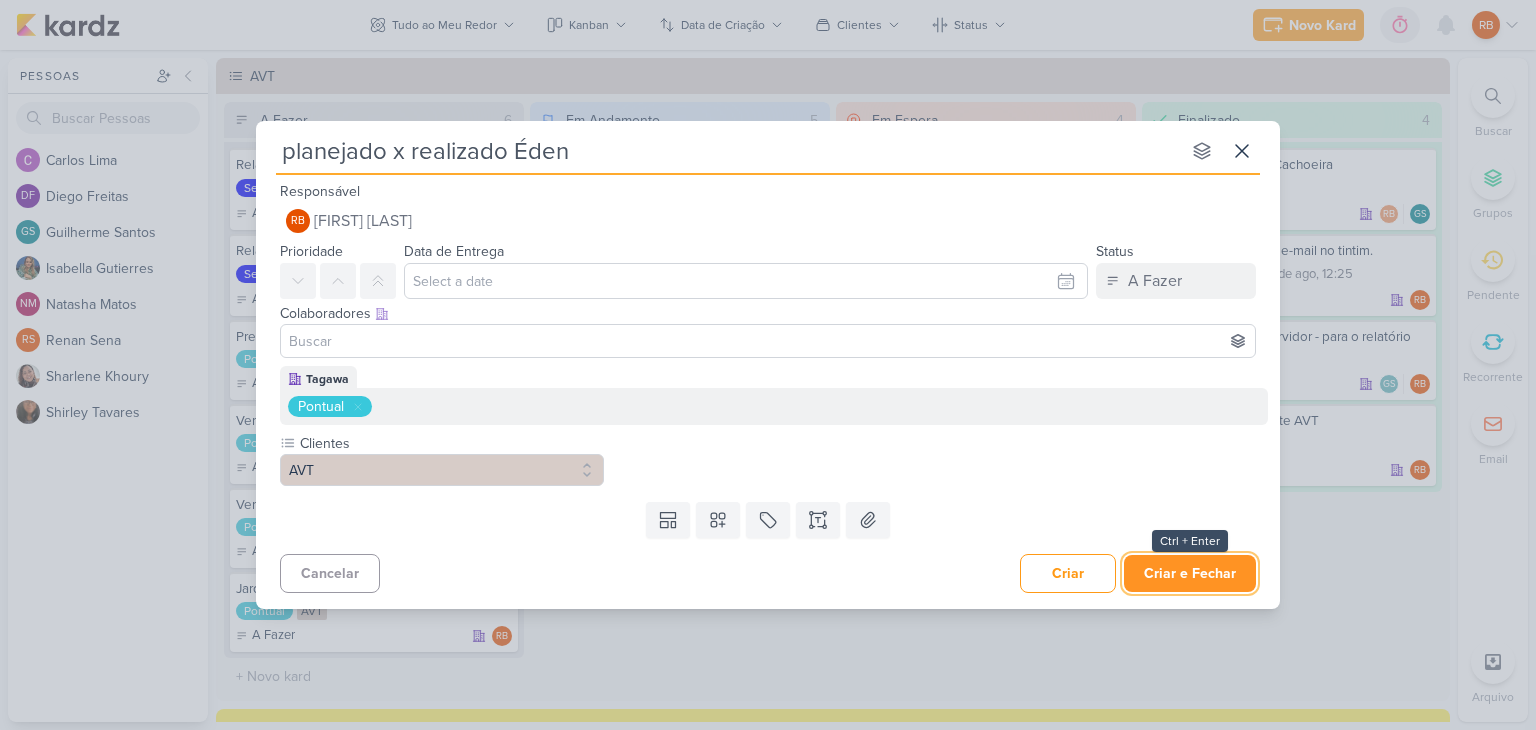 click on "Criar e Fechar" at bounding box center [1190, 573] 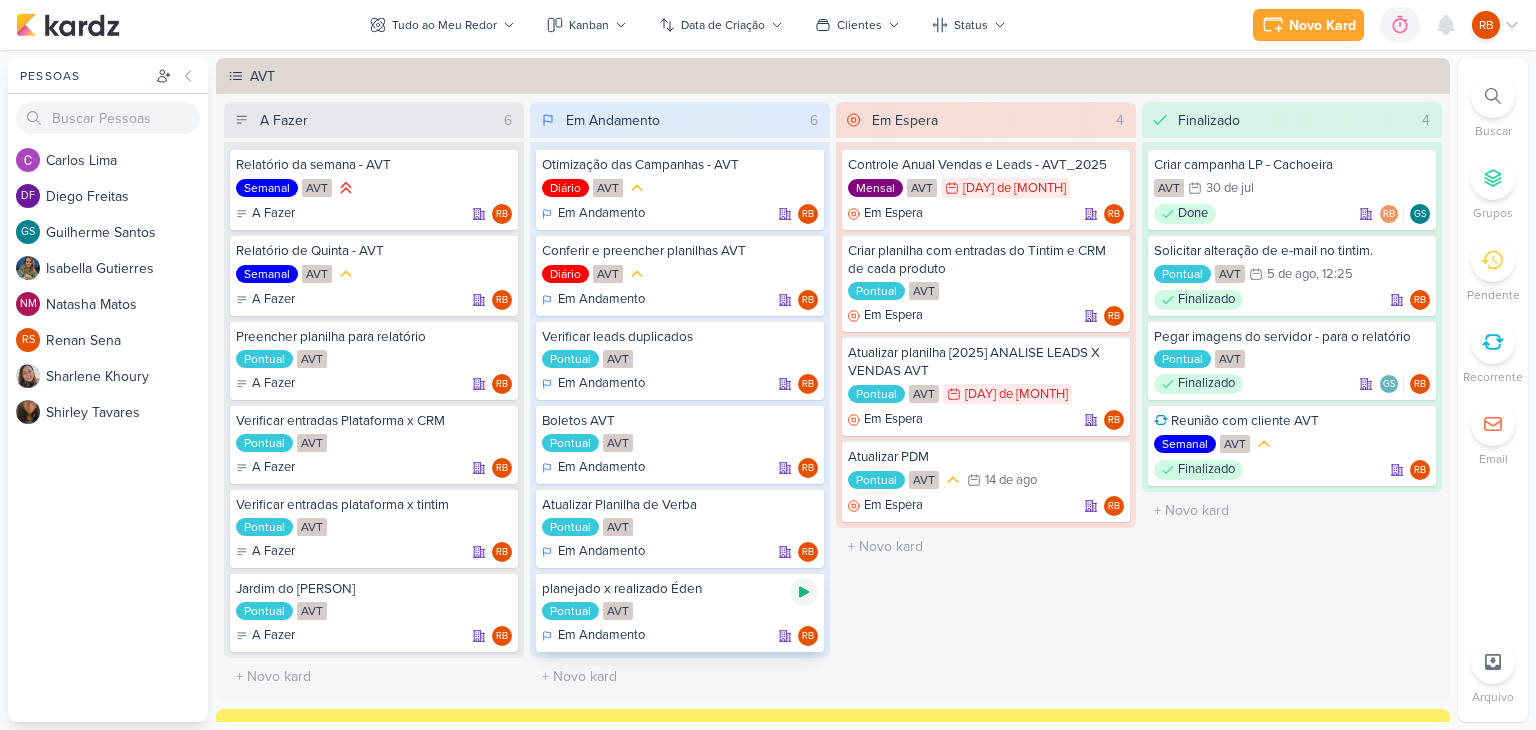click 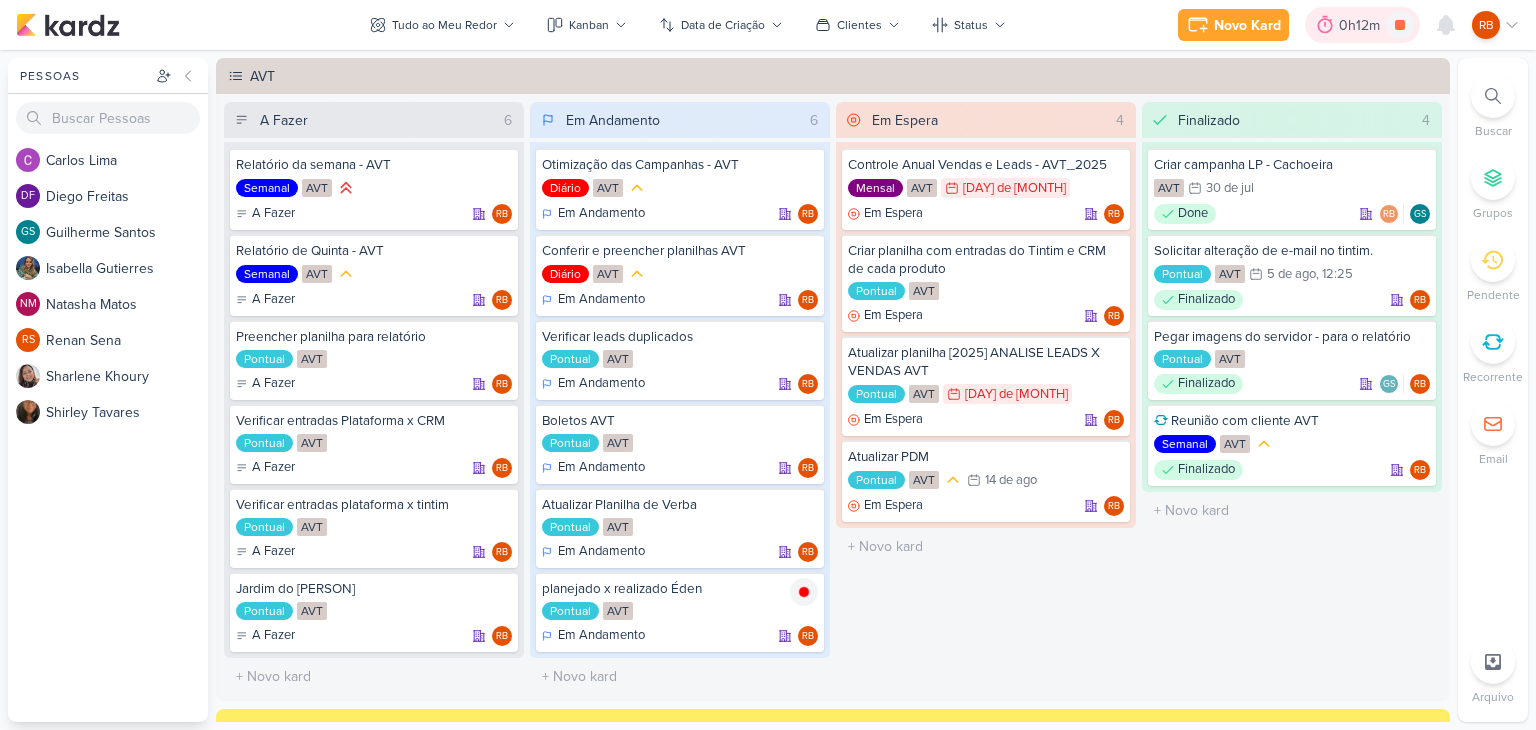 click on "0h12m" at bounding box center (1362, 25) 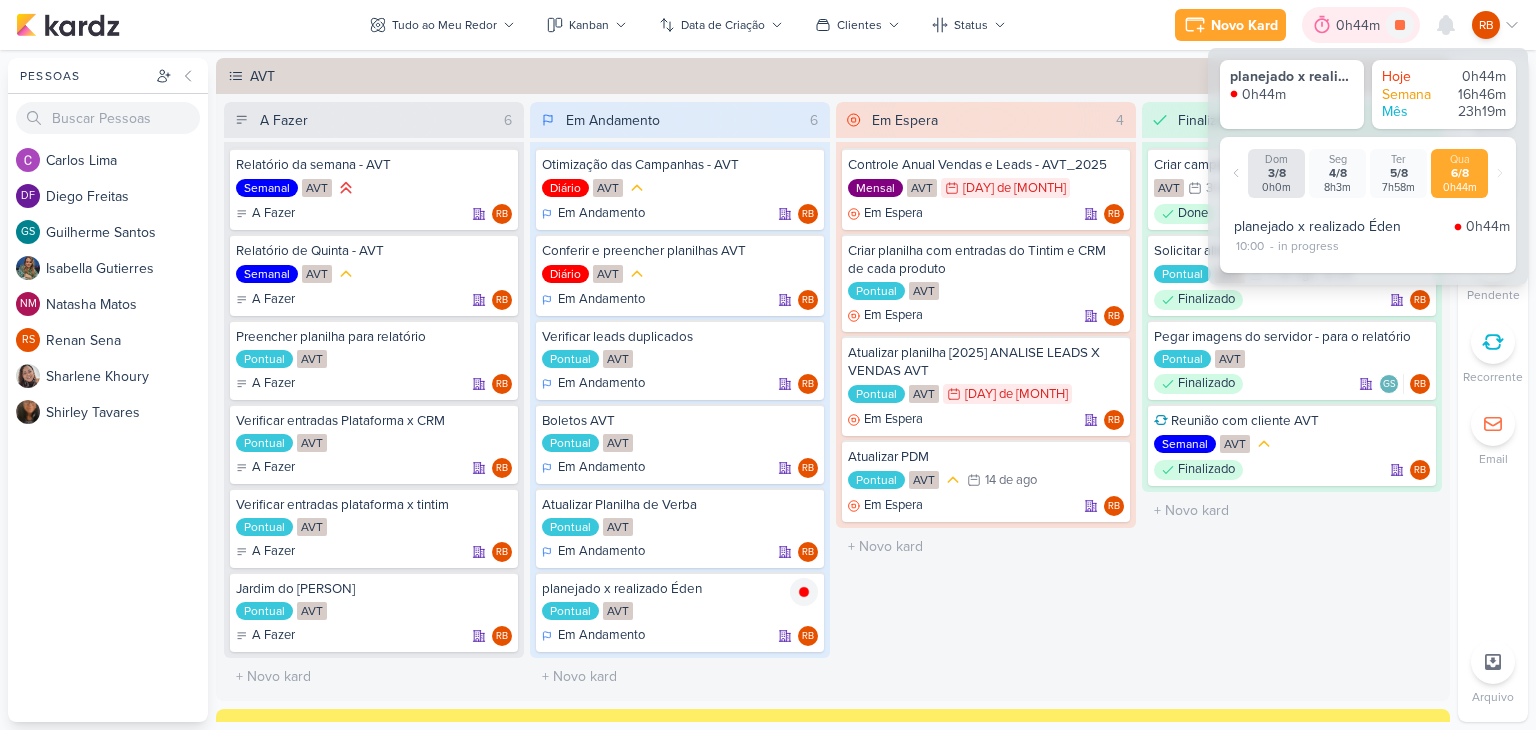 click on "0h44m" at bounding box center (1361, 25) 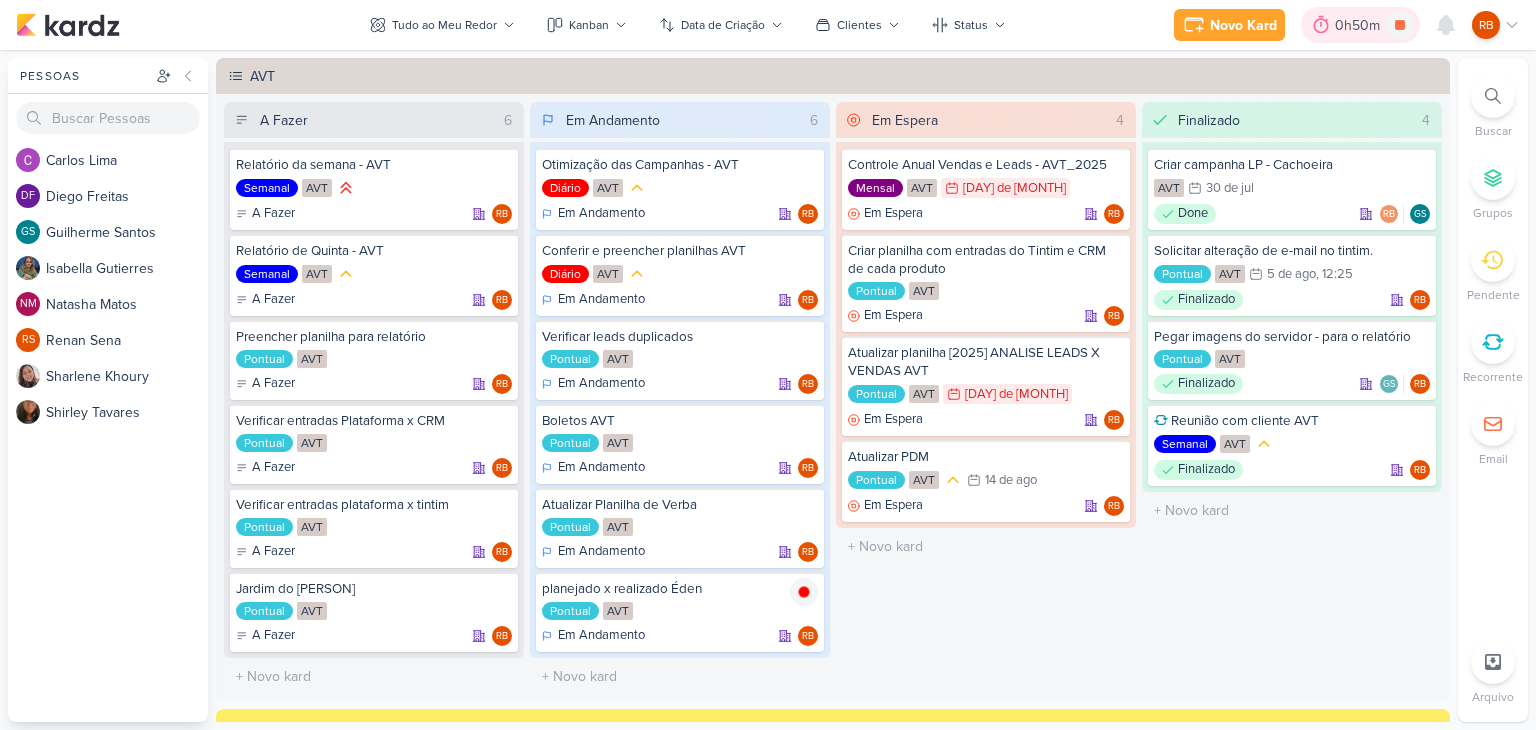 click on "0h50m" at bounding box center [1360, 25] 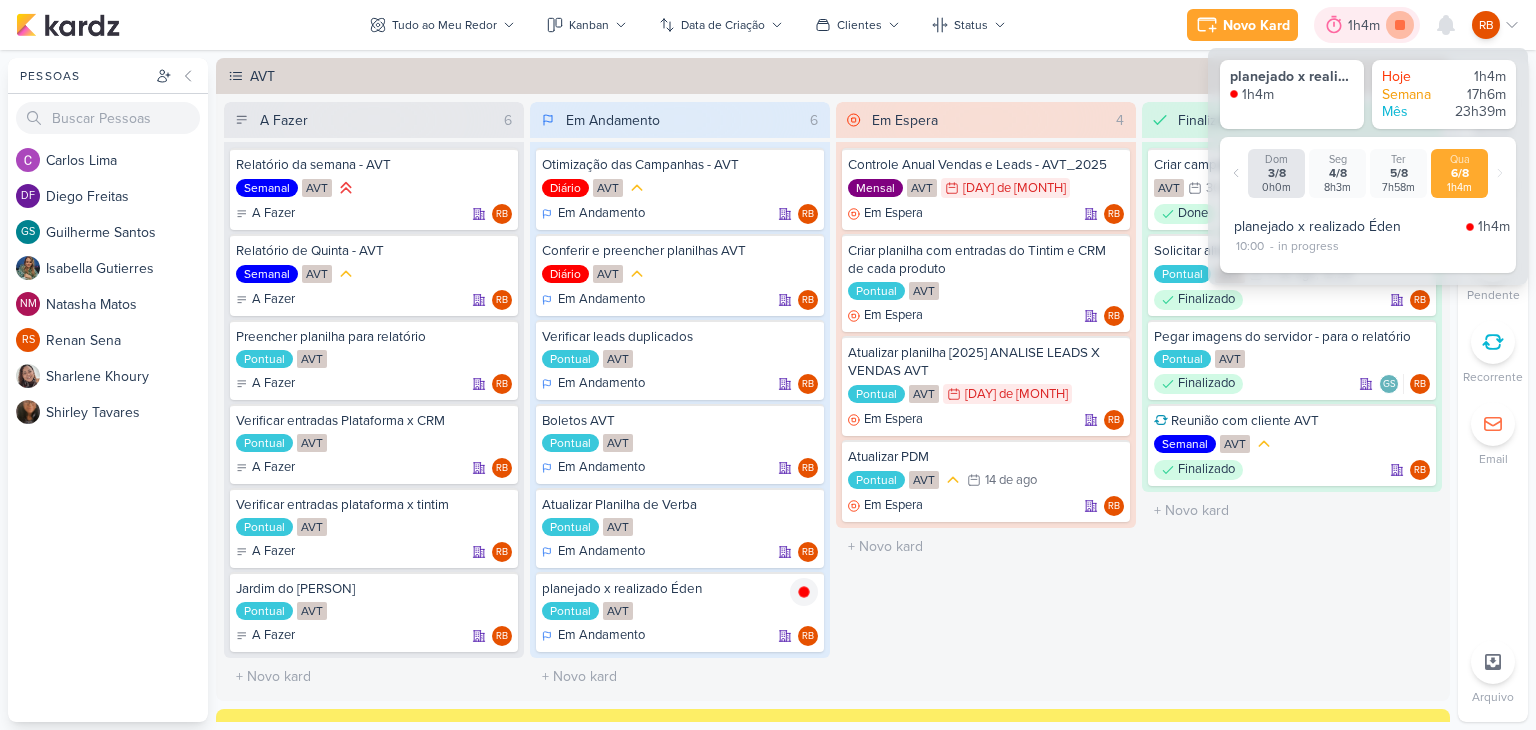 click 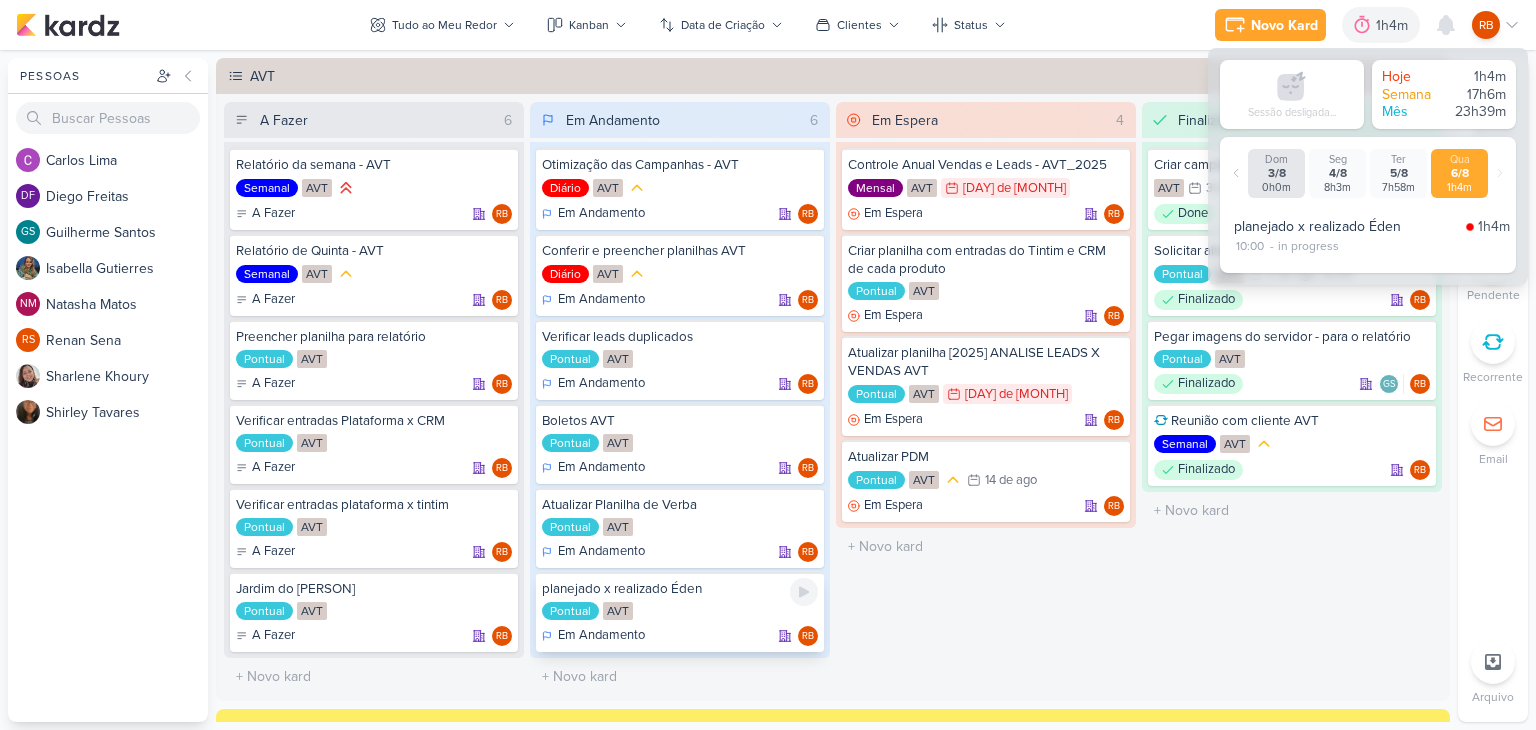 click on "Pontual
AVT" at bounding box center (680, 612) 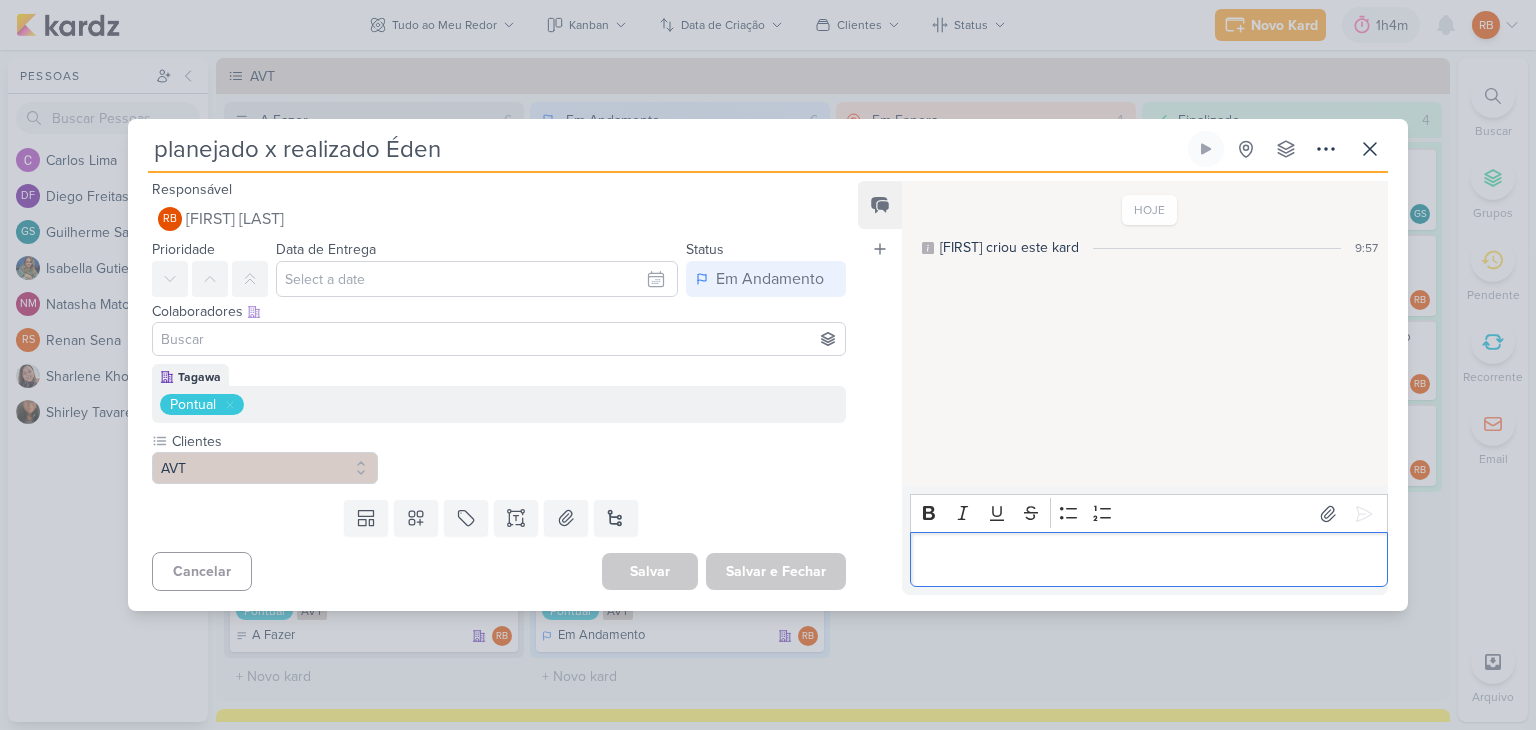 click at bounding box center (1148, 560) 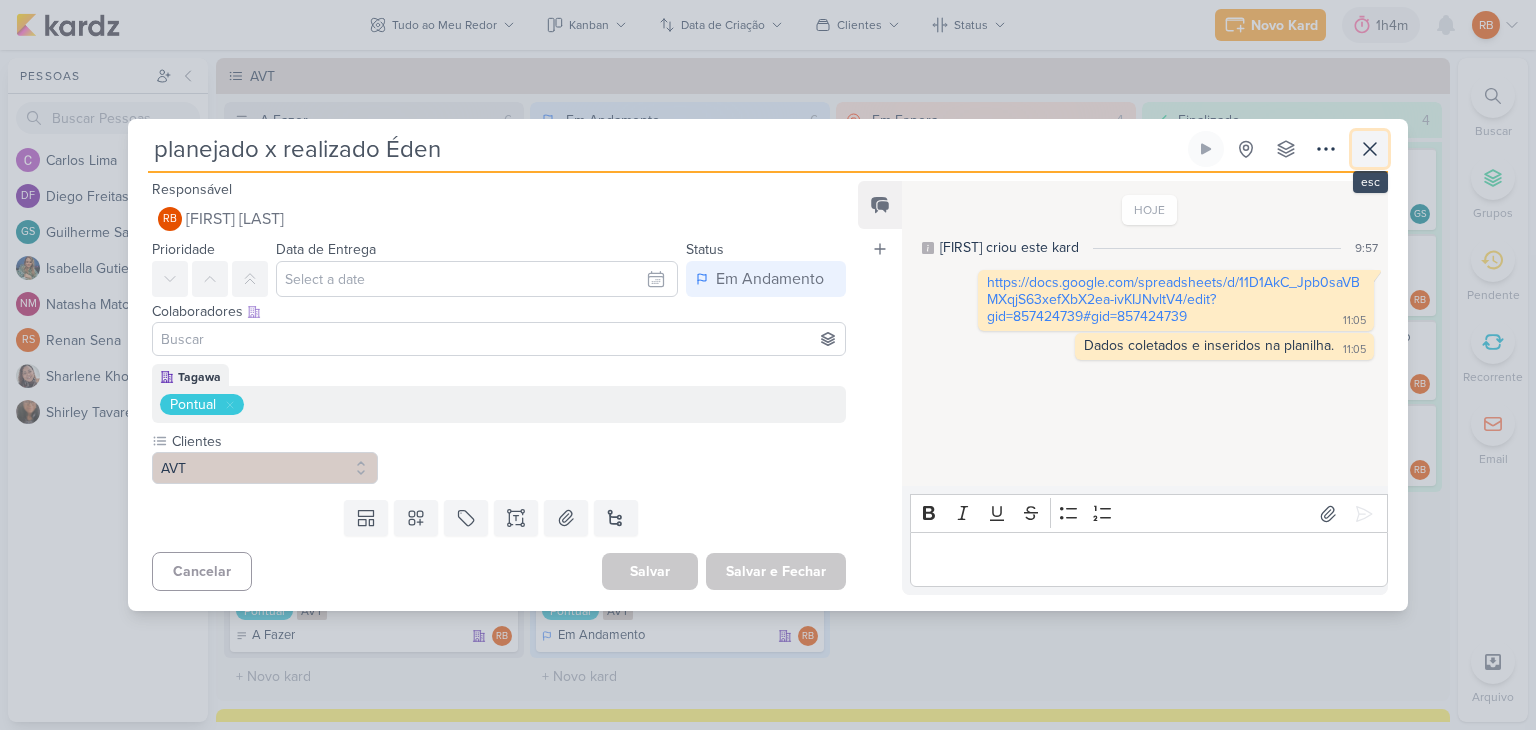 click 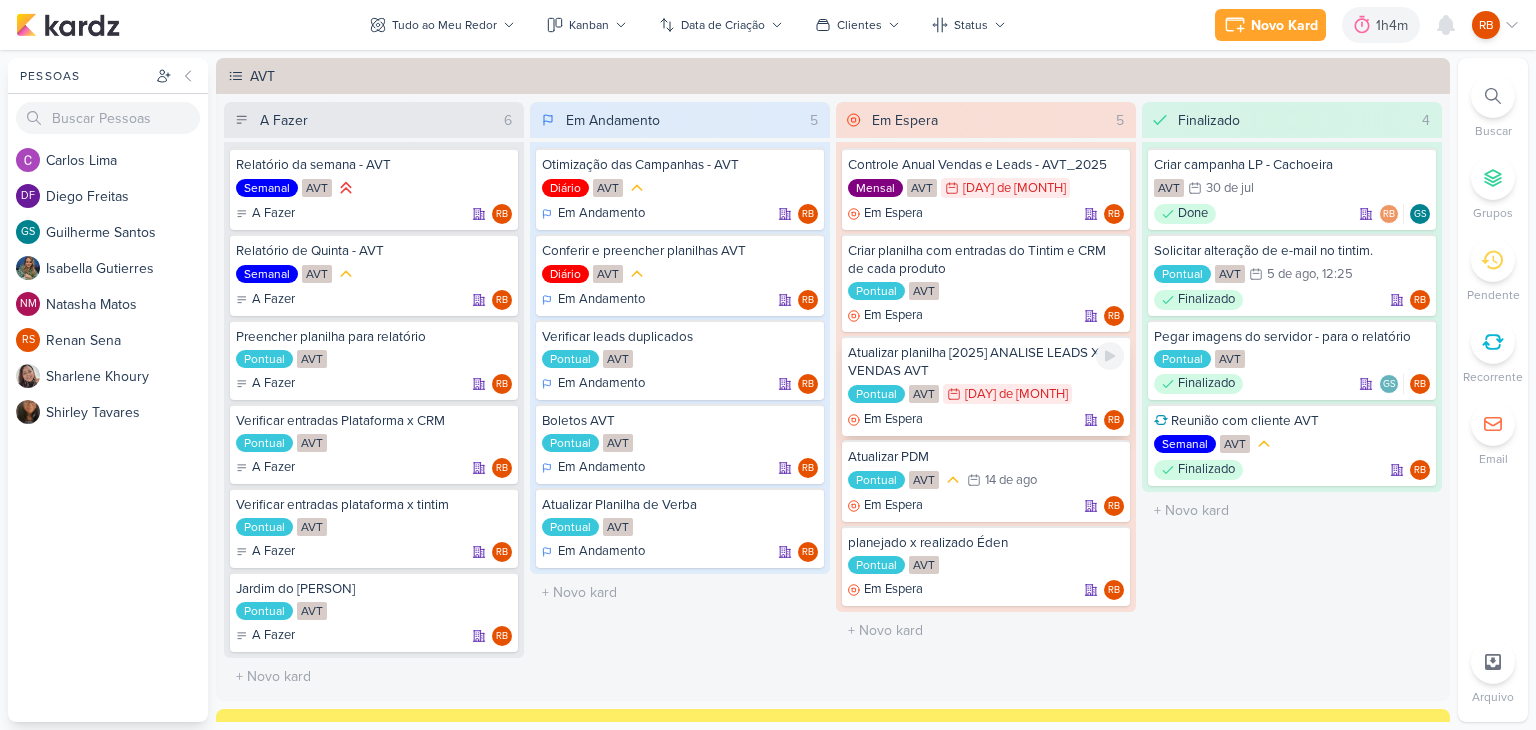 click on "[DAY] de [MONTH]" at bounding box center [1016, 394] 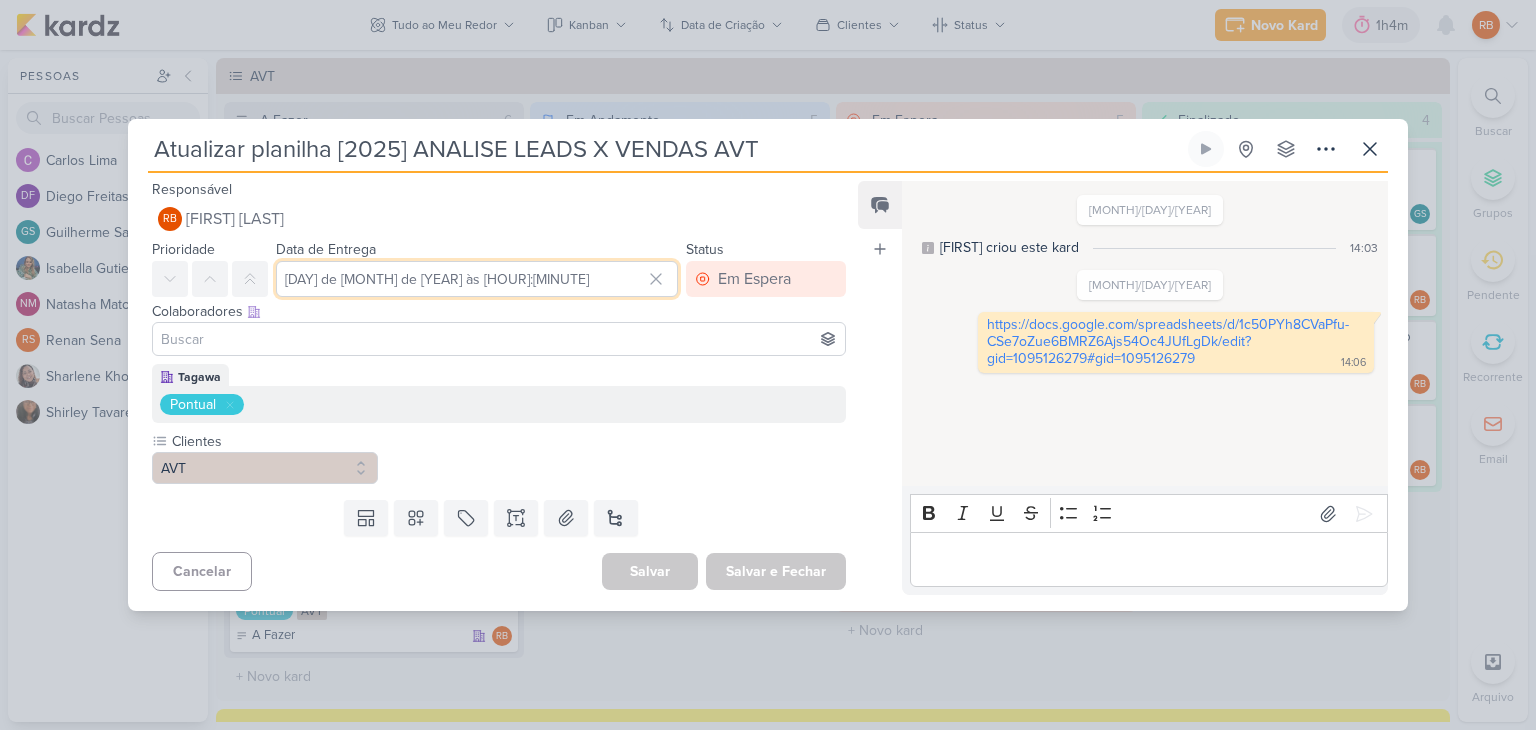 click on "[DAY] de [MONTH] de [YEAR] às [HOUR]:[MINUTE]" at bounding box center (477, 279) 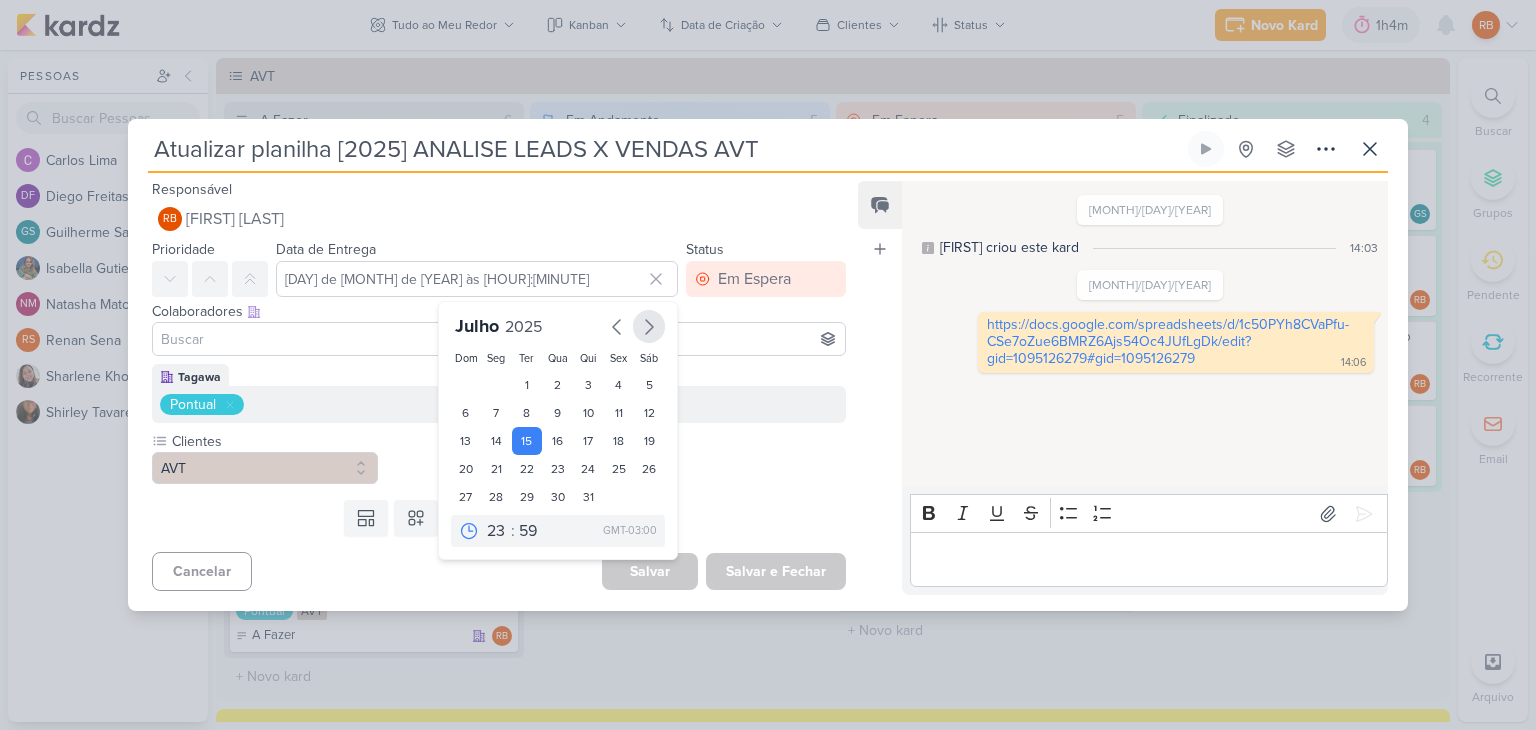 click 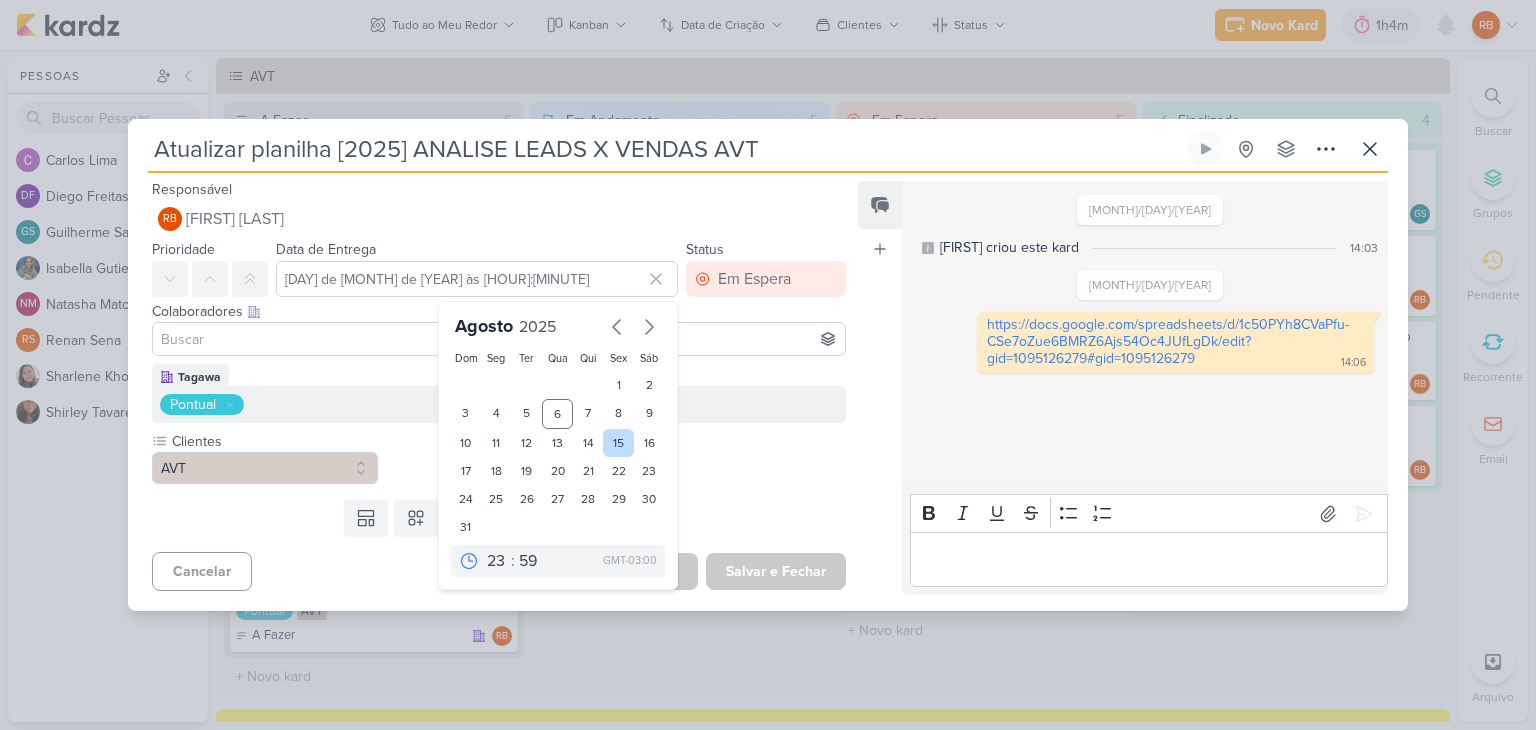 click on "15" at bounding box center (618, 443) 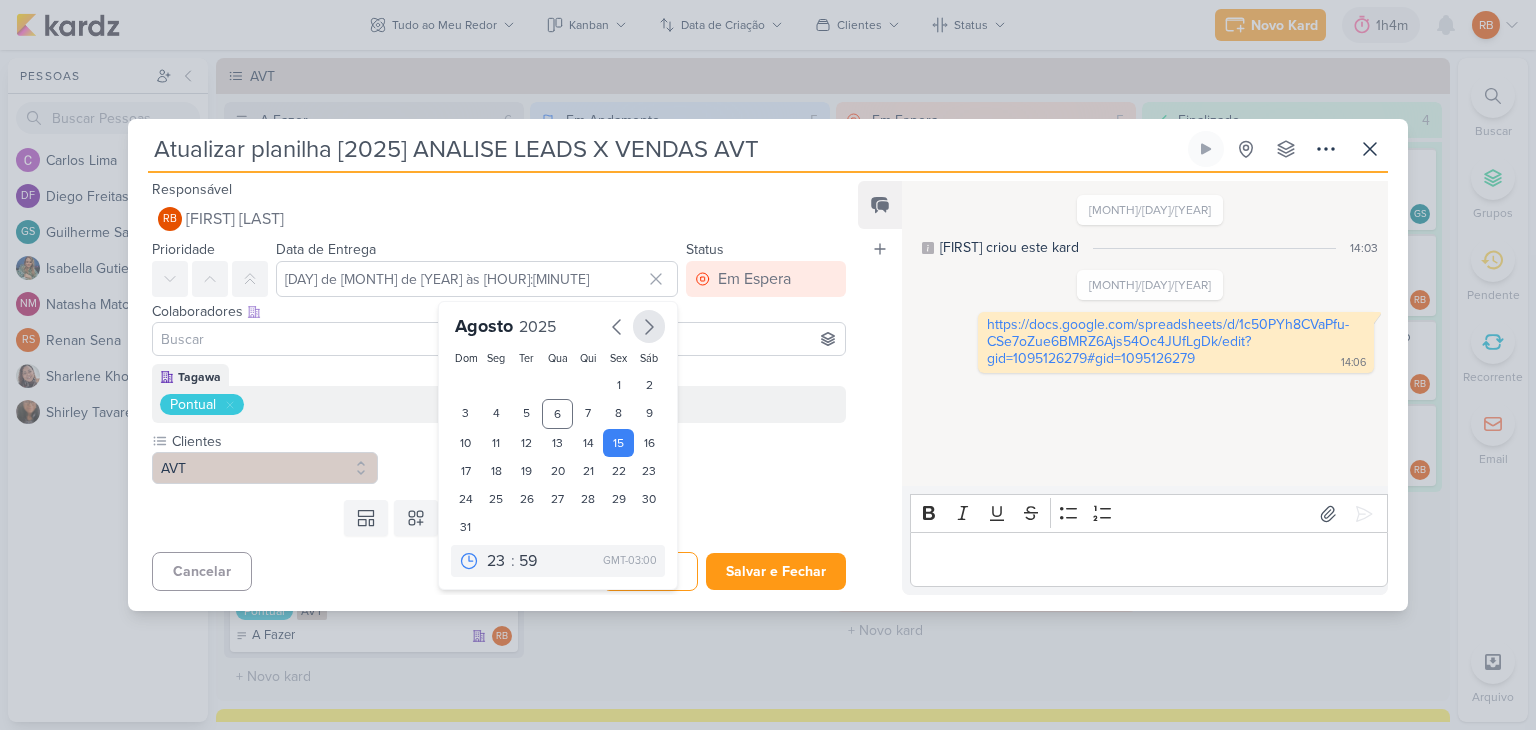 click 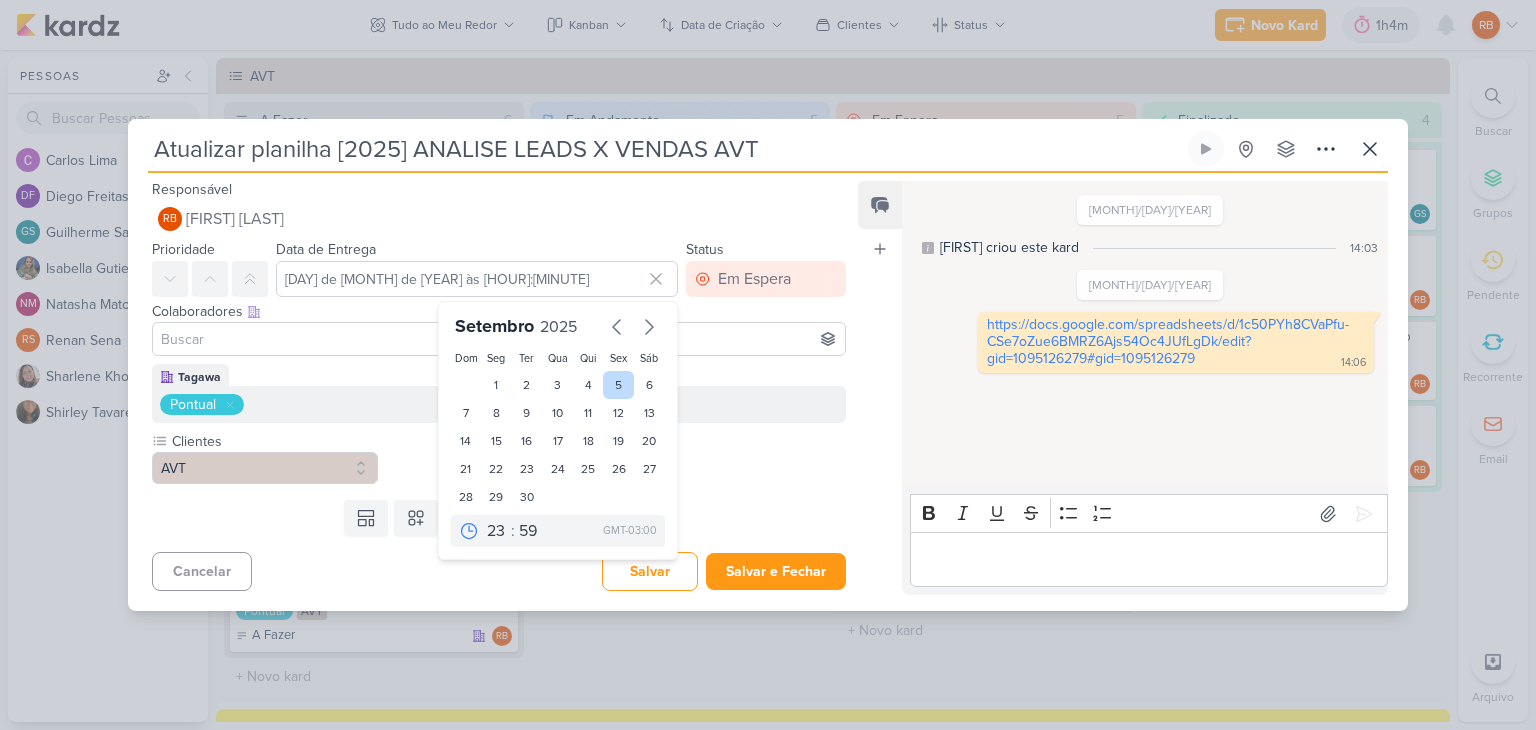 click on "5" at bounding box center (618, 385) 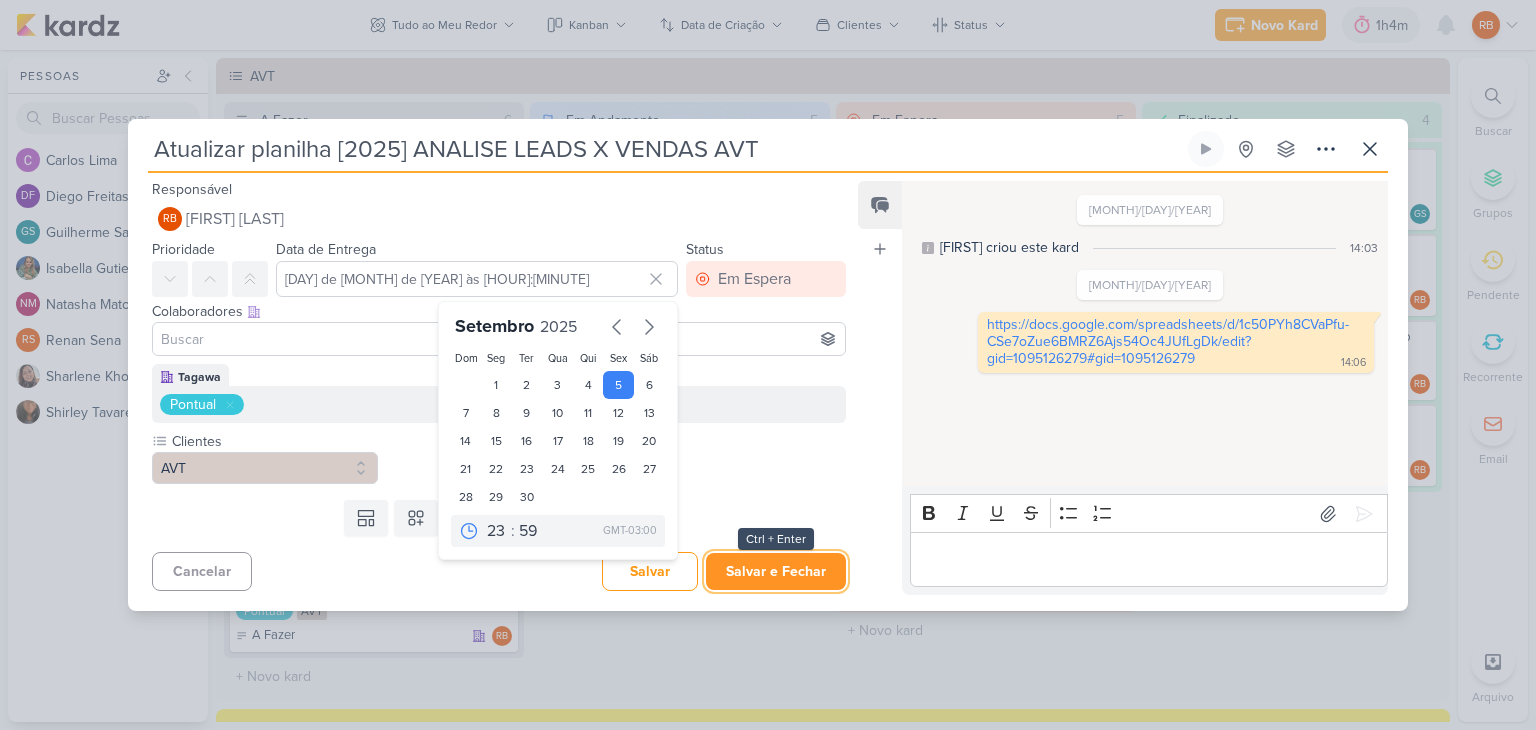 click on "Salvar e Fechar" at bounding box center (776, 571) 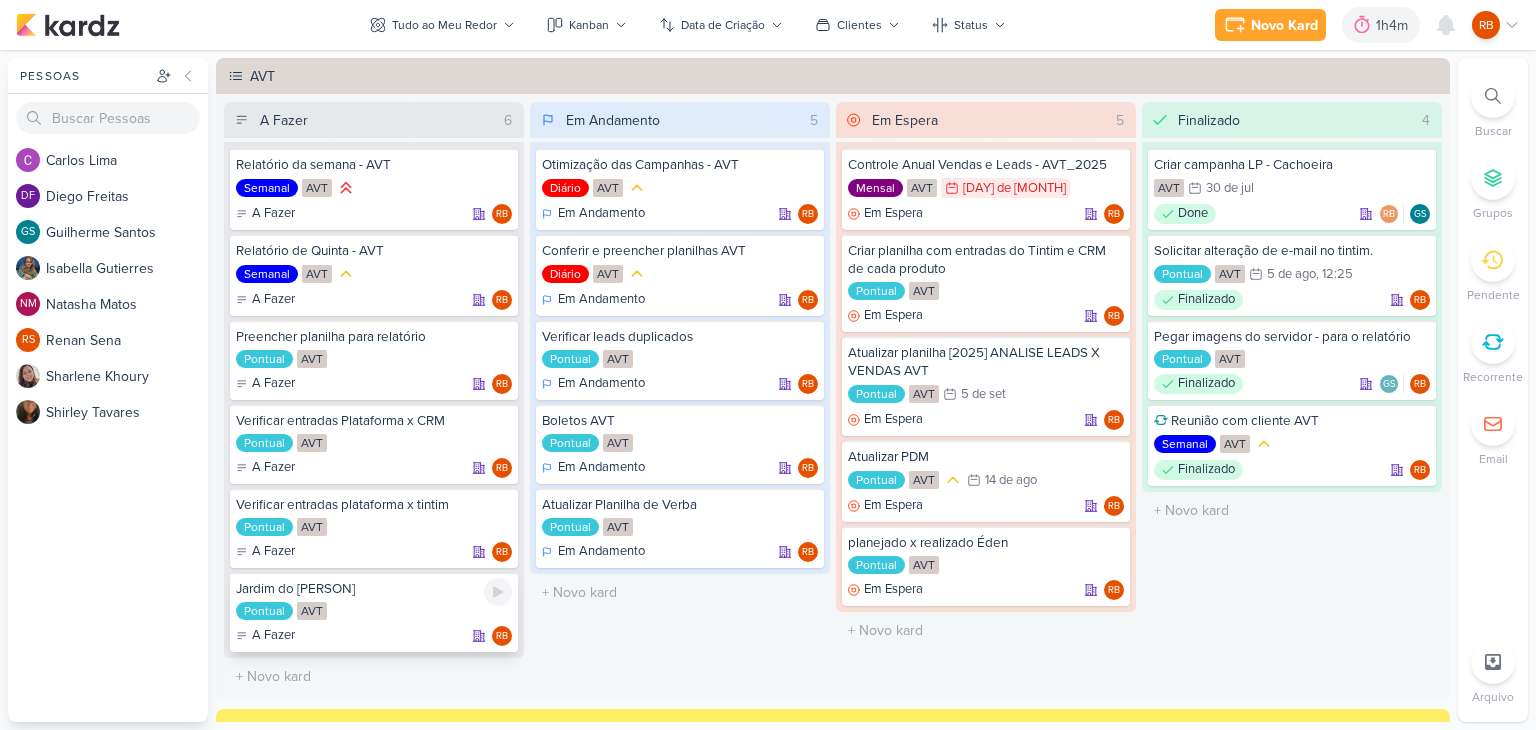 click on "Pontual
AVT" at bounding box center [374, 612] 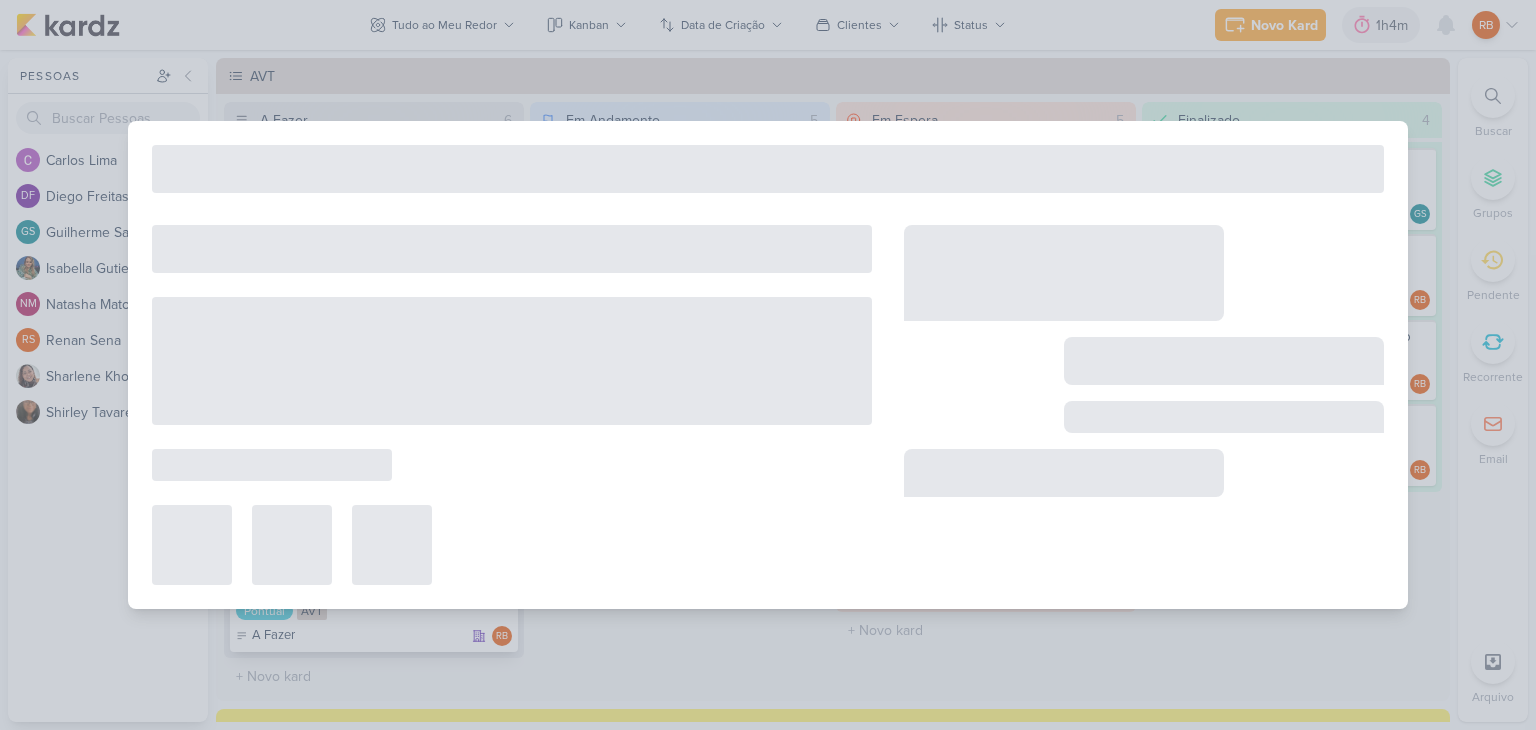 type on "Jardim do [PERSON]" 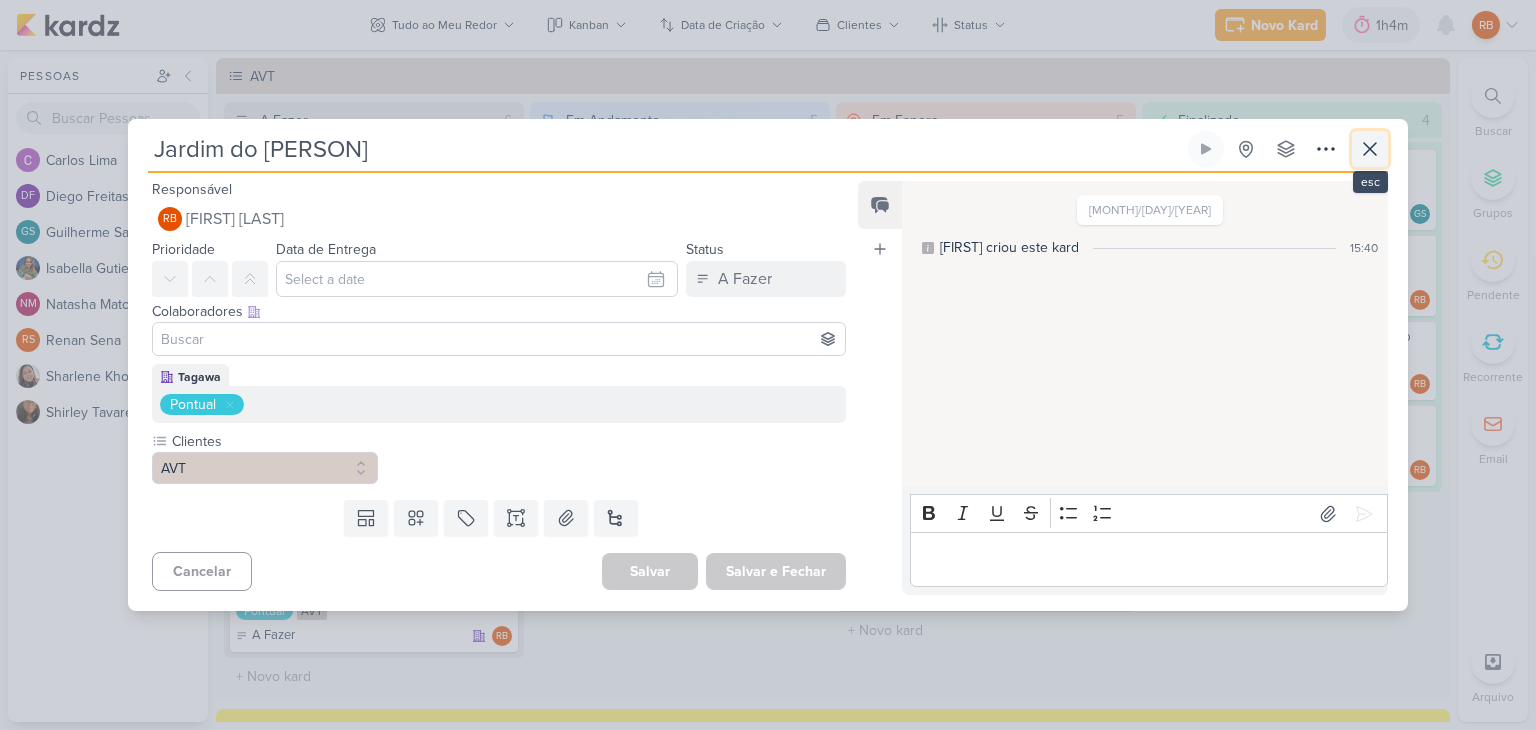 click 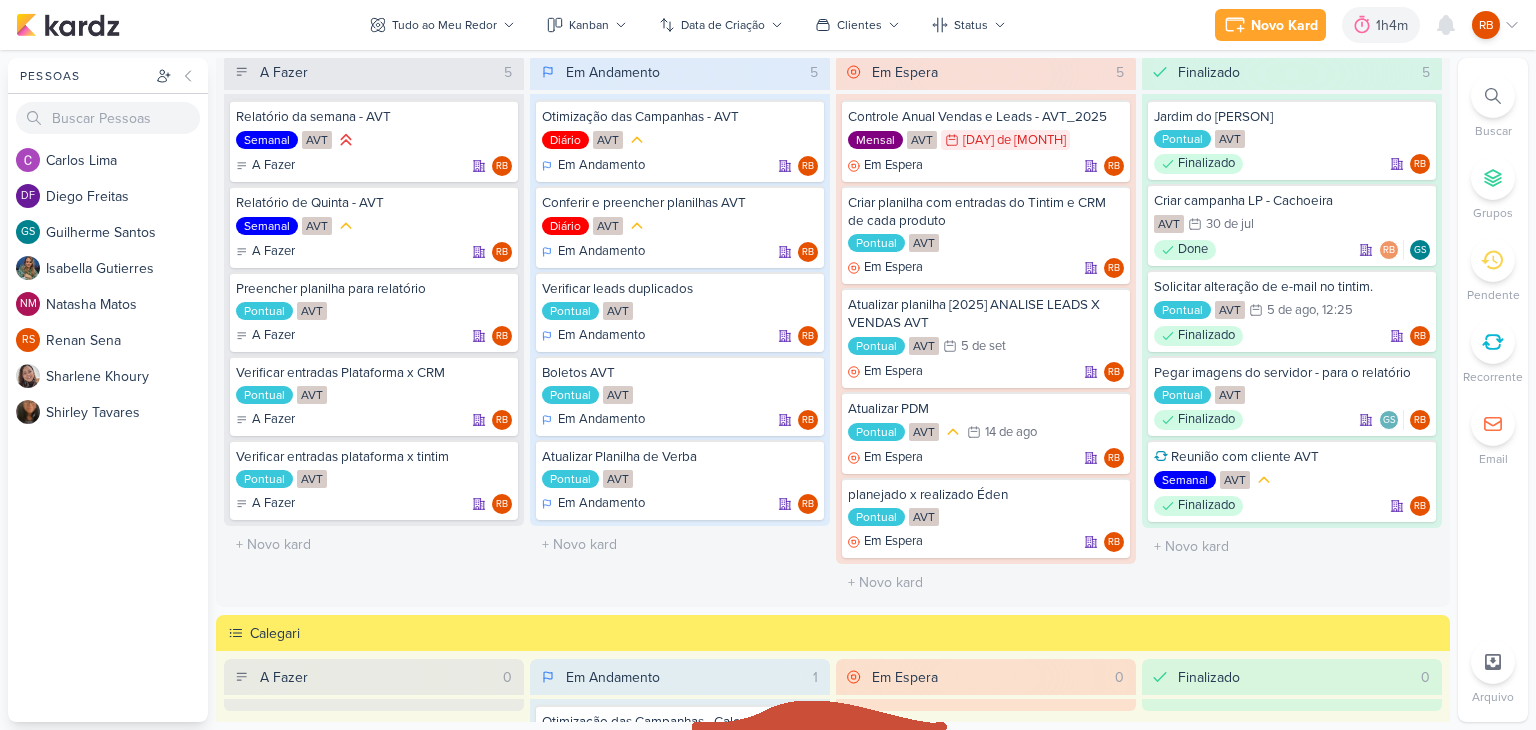 scroll, scrollTop: 0, scrollLeft: 0, axis: both 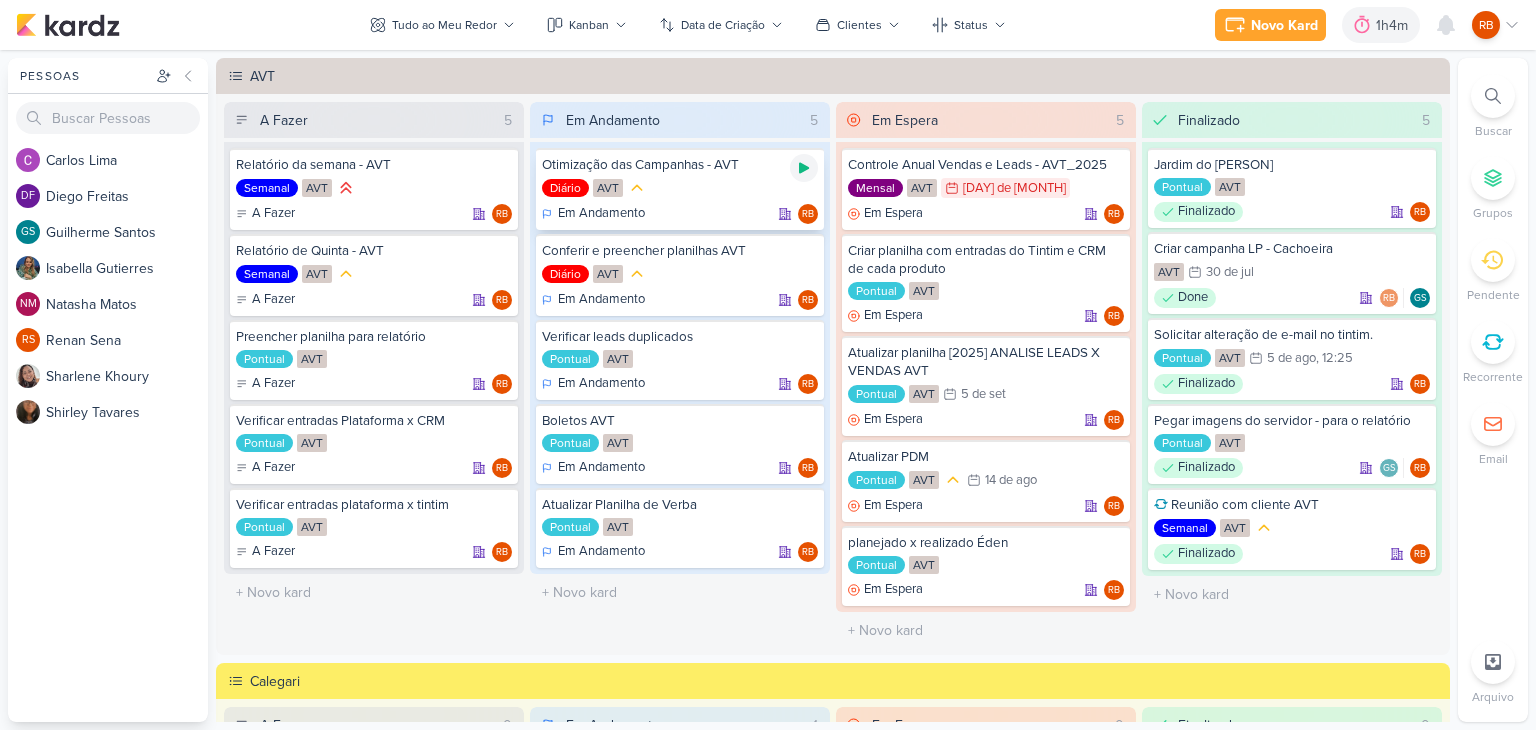 click 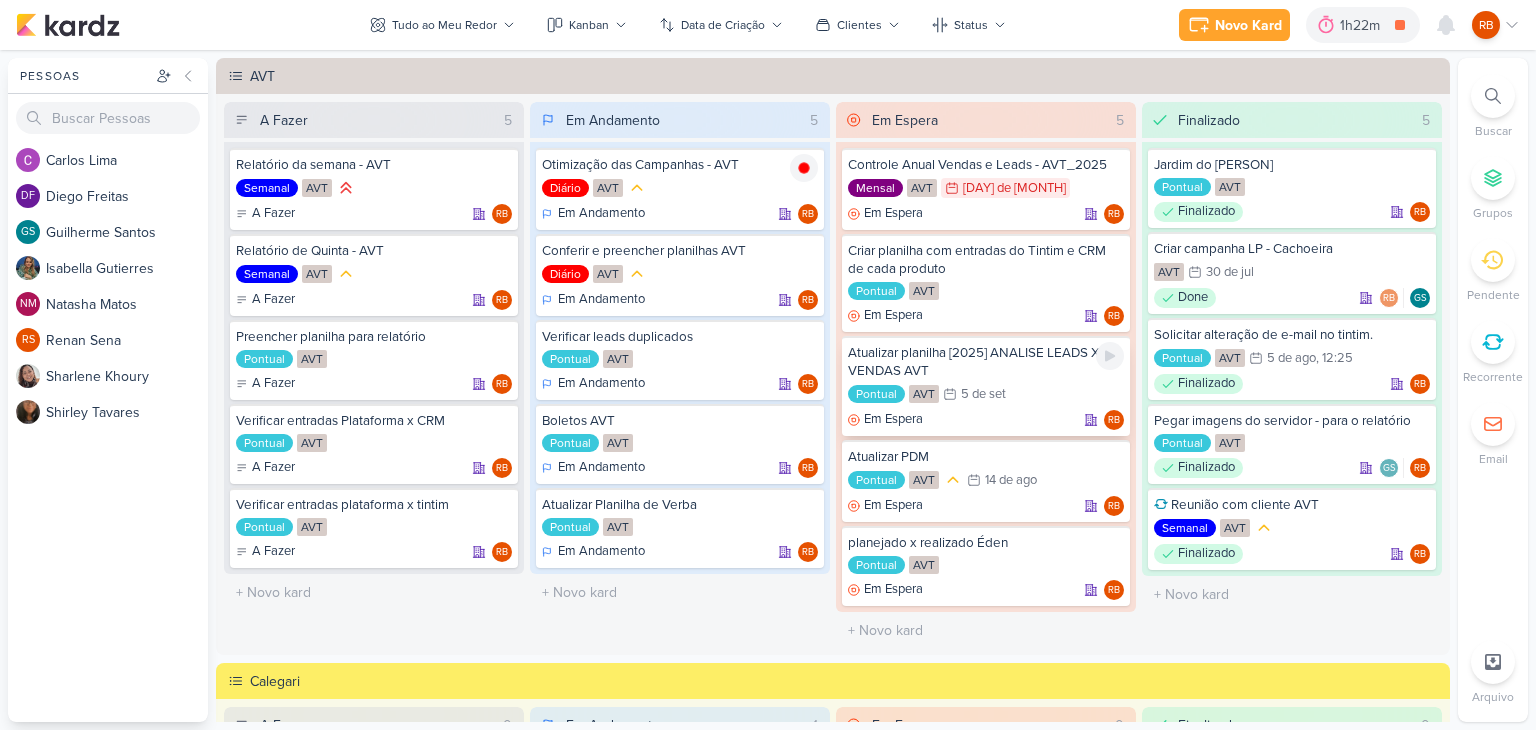 click on "Atualizar planilha [2025] ANALISE LEADS X VENDAS AVT" at bounding box center (986, 362) 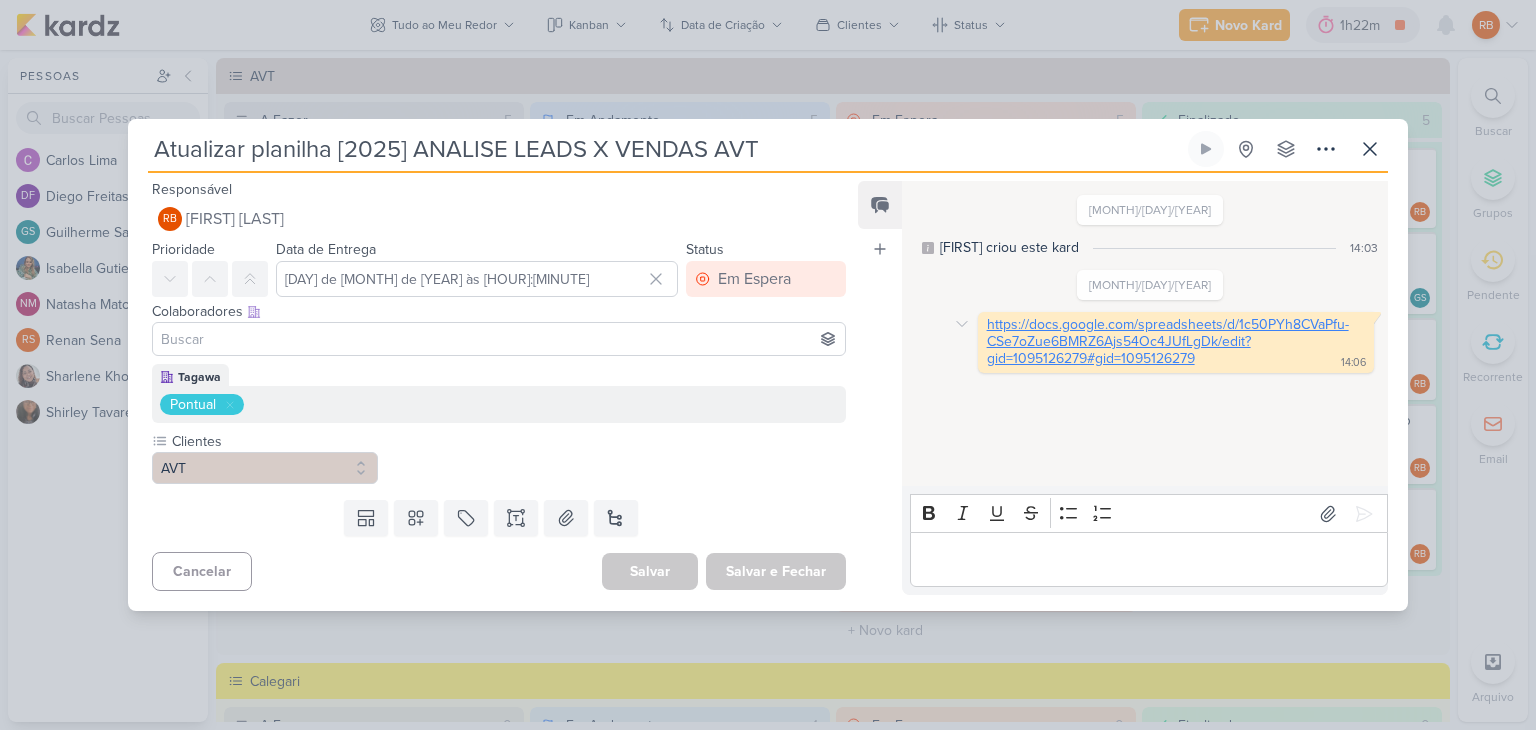 click on "https://docs.google.com/spreadsheets/d/1c50PYh8CVaPfu-CSe7oZue6BMRZ6Ajs54Oc4JUfLgDk/edit?gid=1095126279#gid=1095126279" at bounding box center [1168, 341] 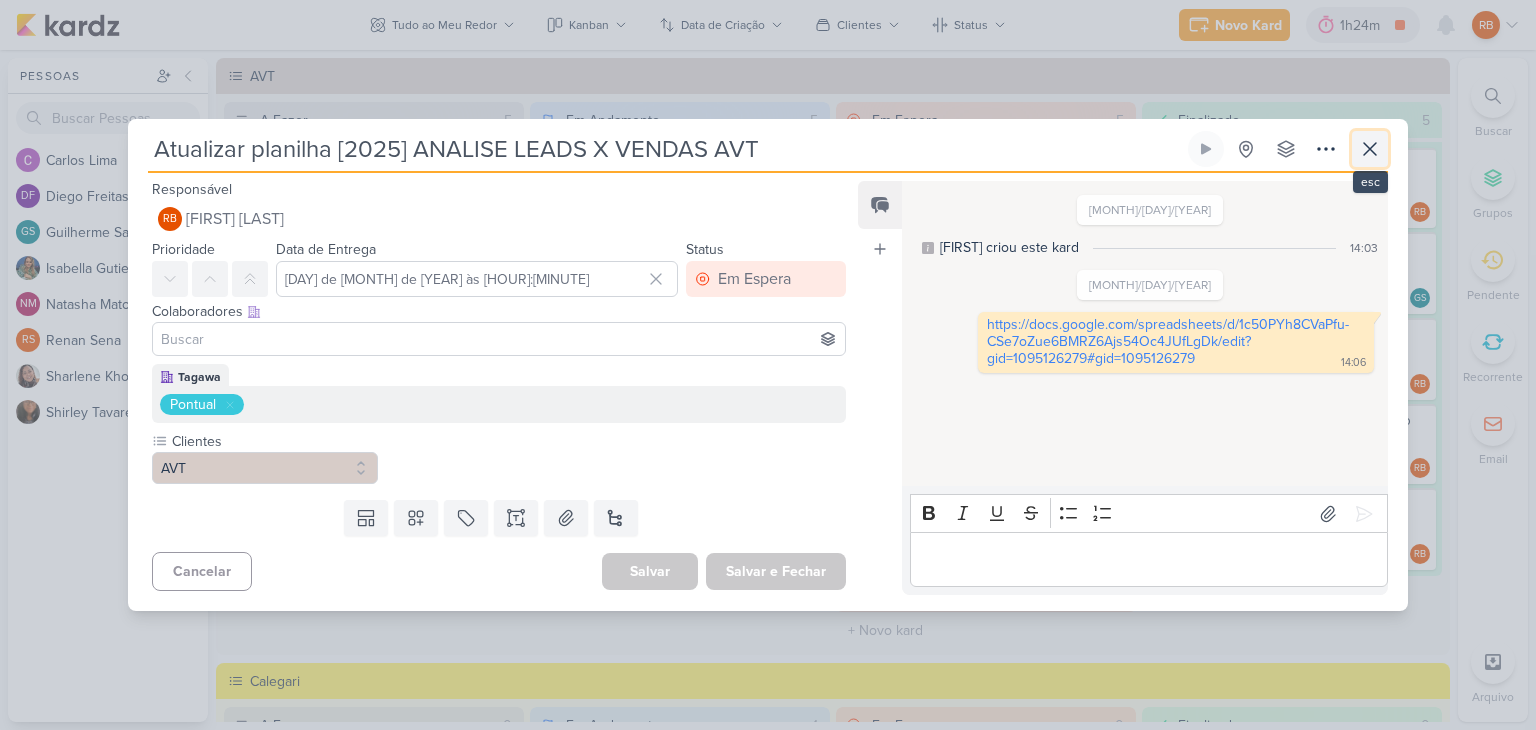 click 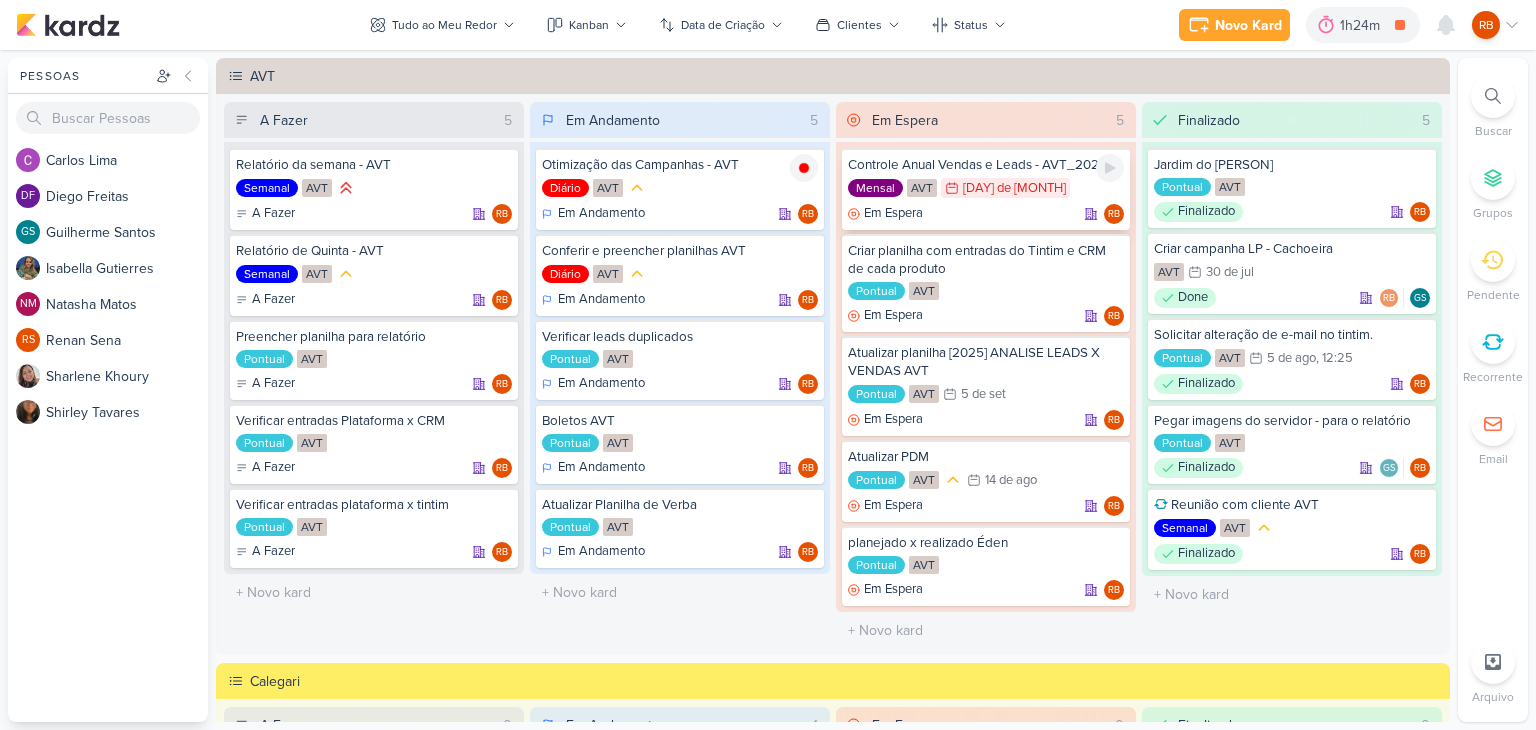 click on "Controle Anual Vendas e Leads - AVT_2025" at bounding box center (986, 165) 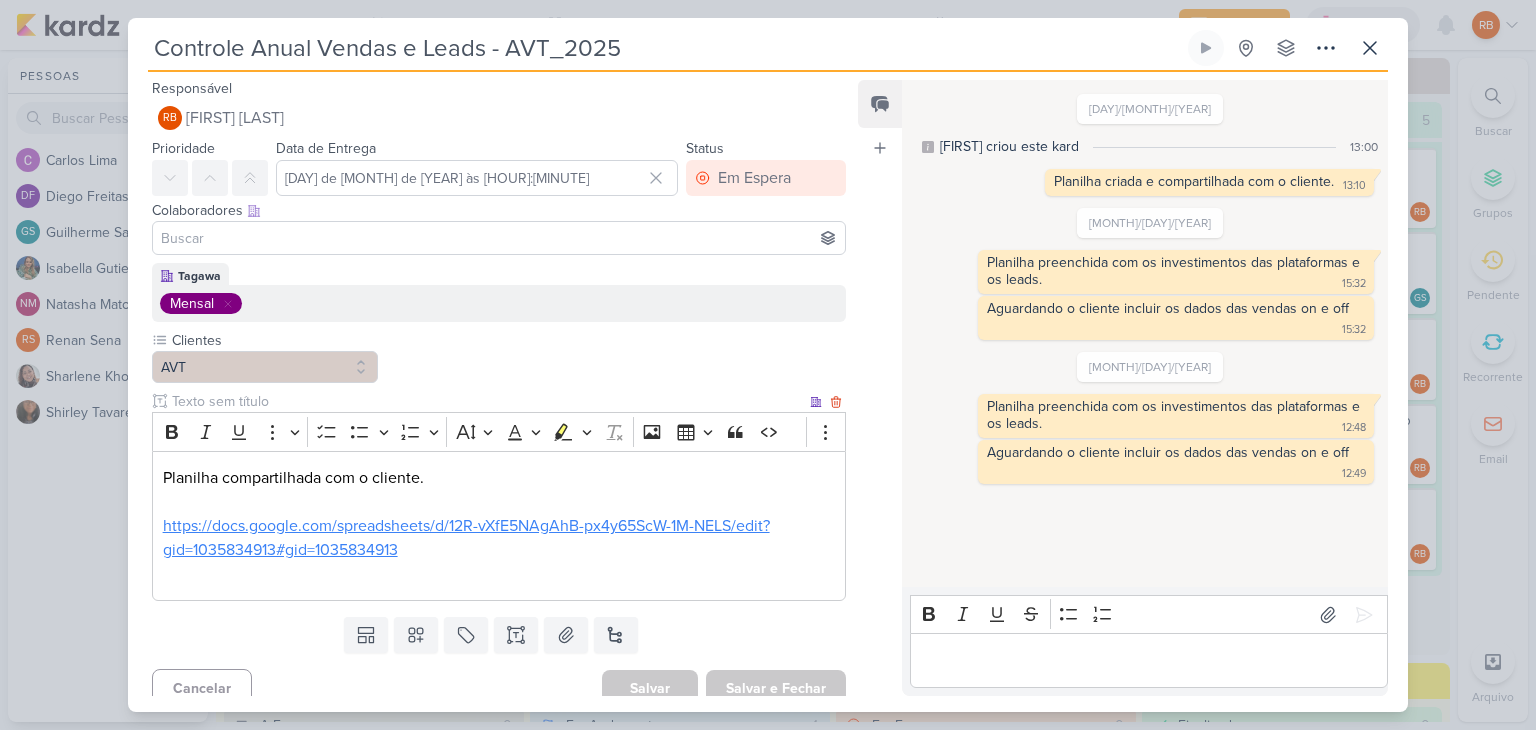 click on "https://docs.google.com/spreadsheets/d/12R-vXfE5NAgAhB-px4y65ScW-1M-NELS/edit?gid=1035834913#gid=1035834913" at bounding box center [466, 538] 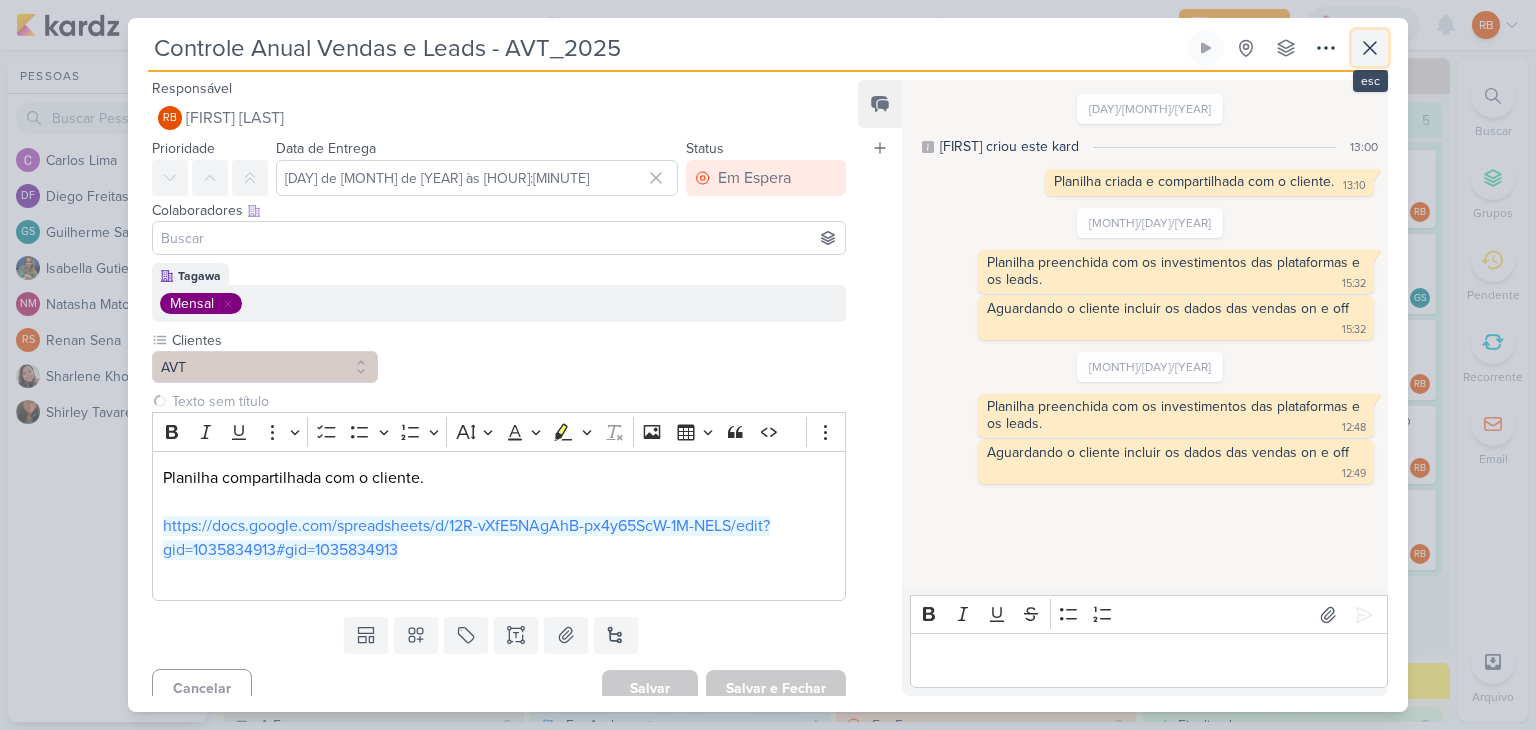click 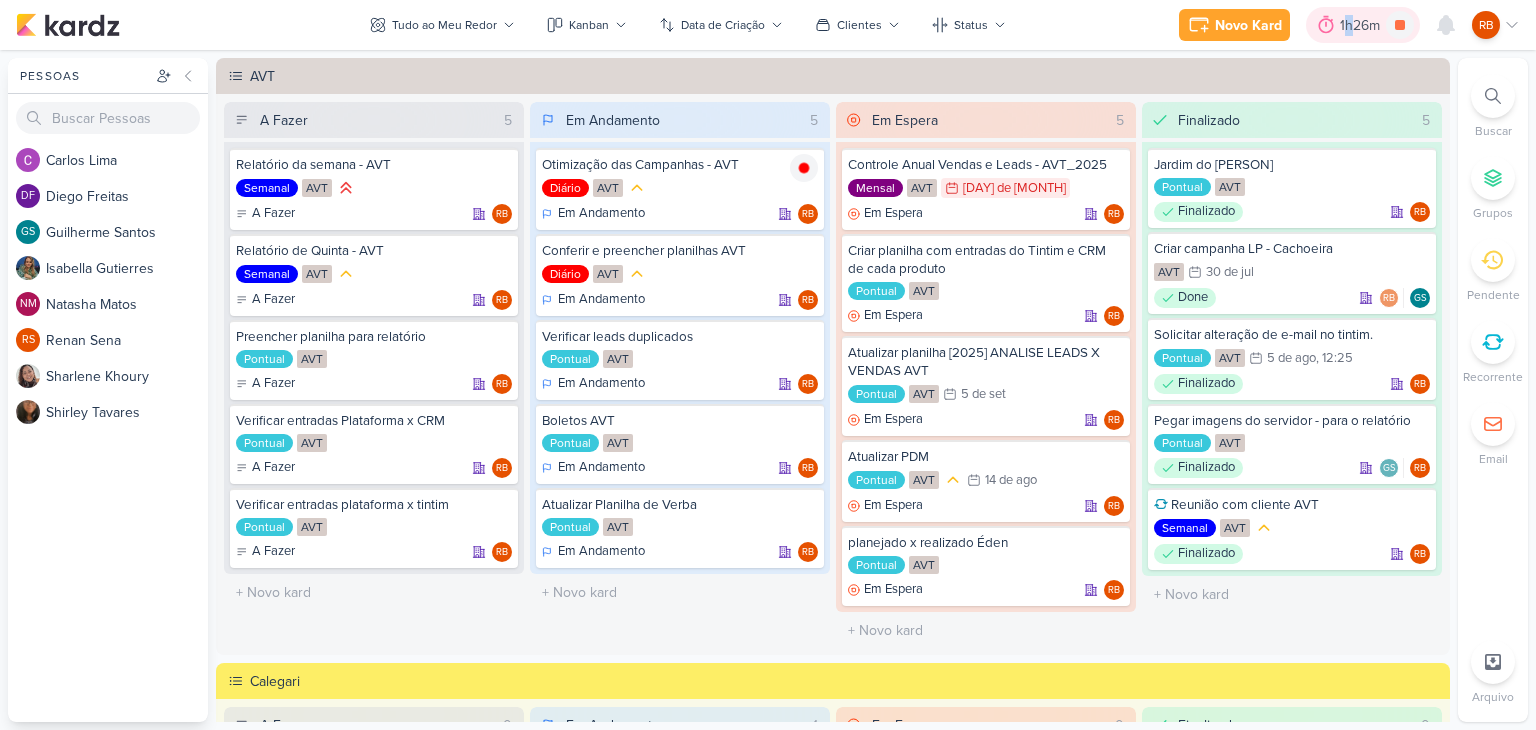 click on "1h26m" at bounding box center [1363, 25] 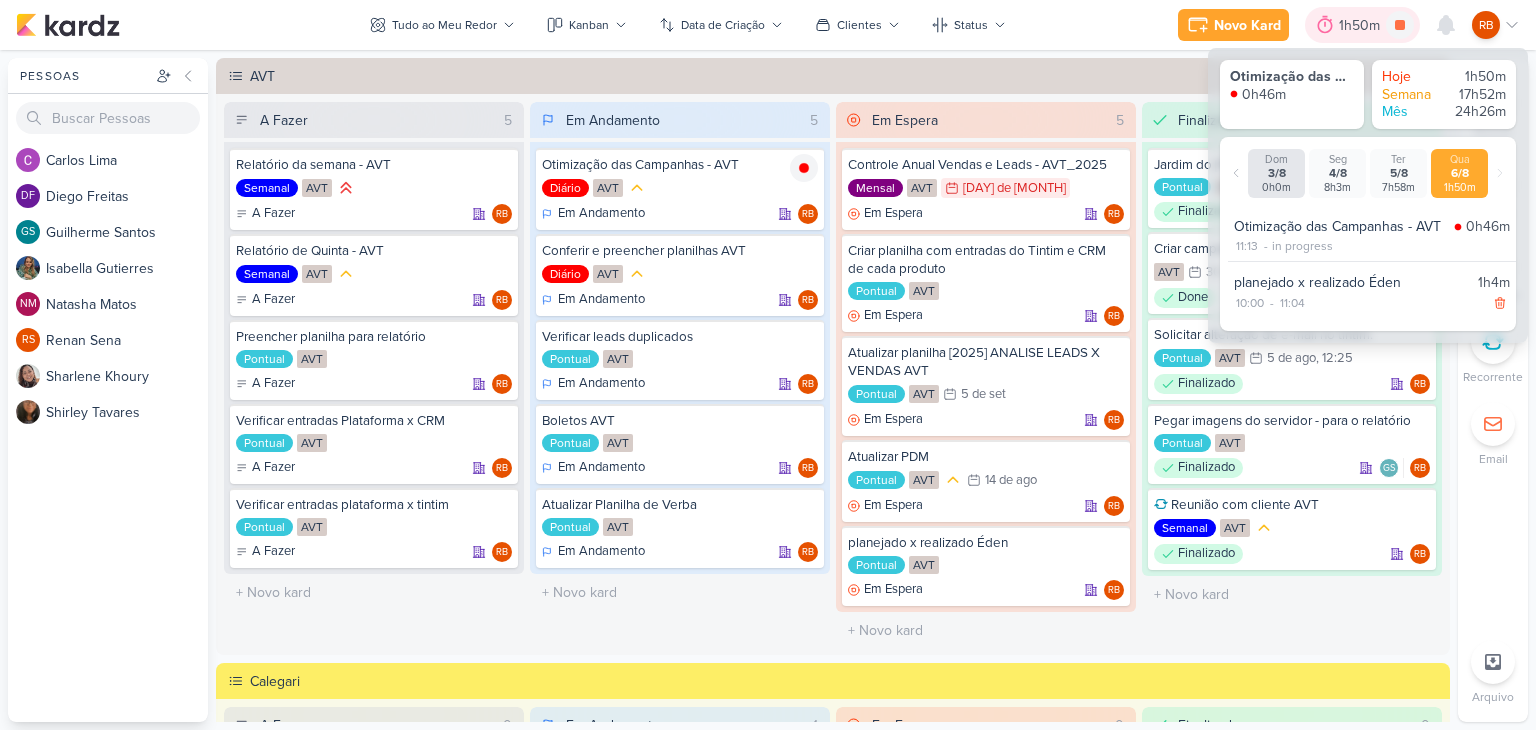 click on "1h50m" at bounding box center [1362, 25] 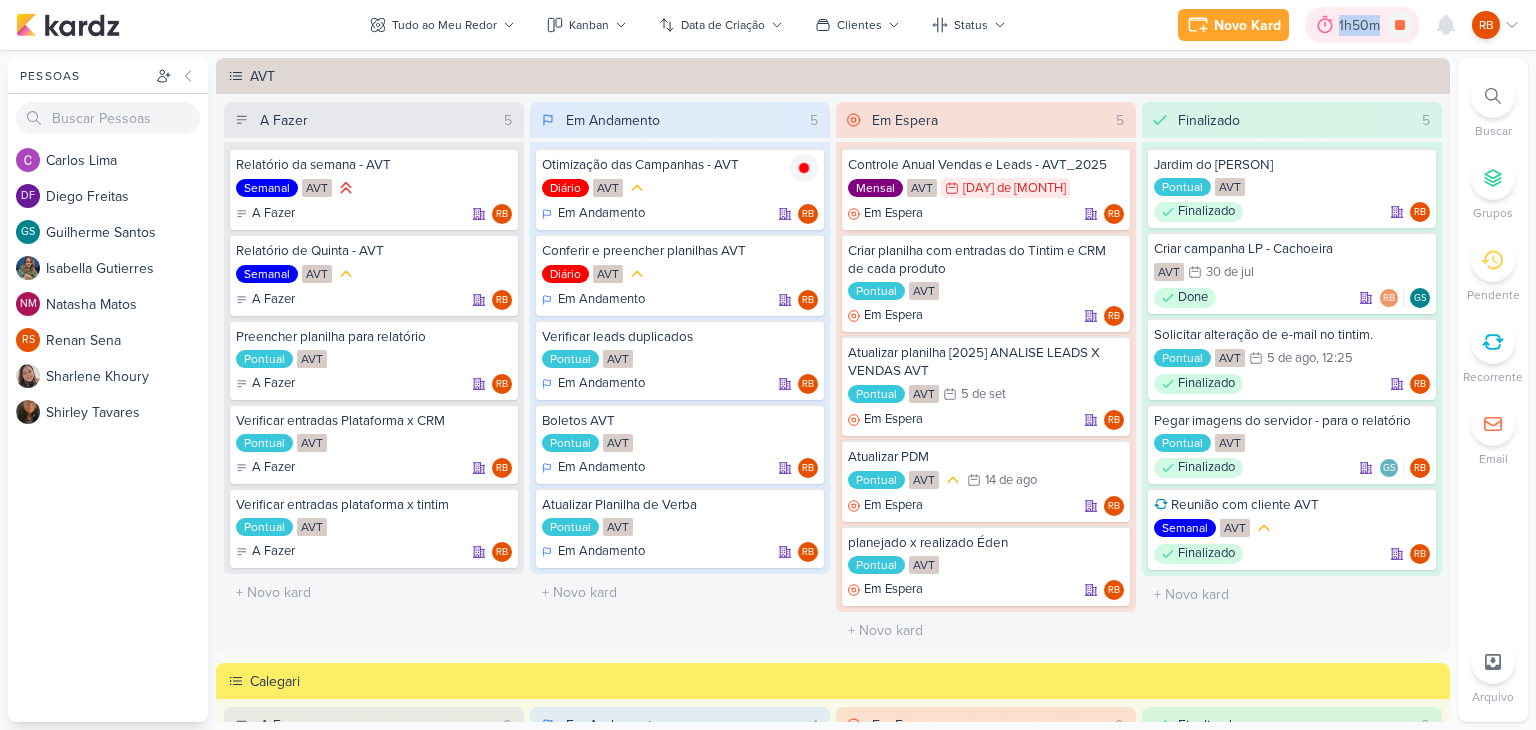 click on "1h50m" at bounding box center [1362, 25] 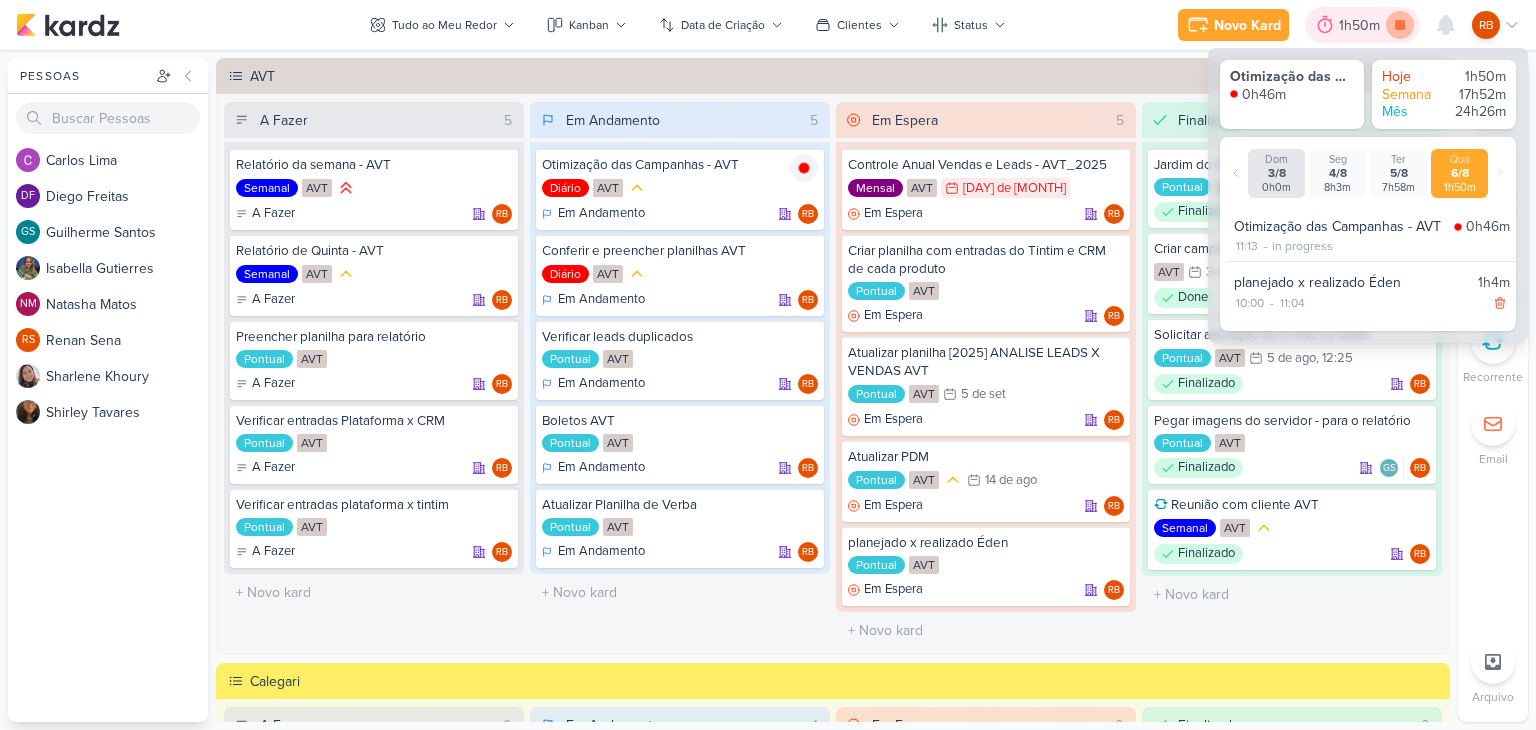 click 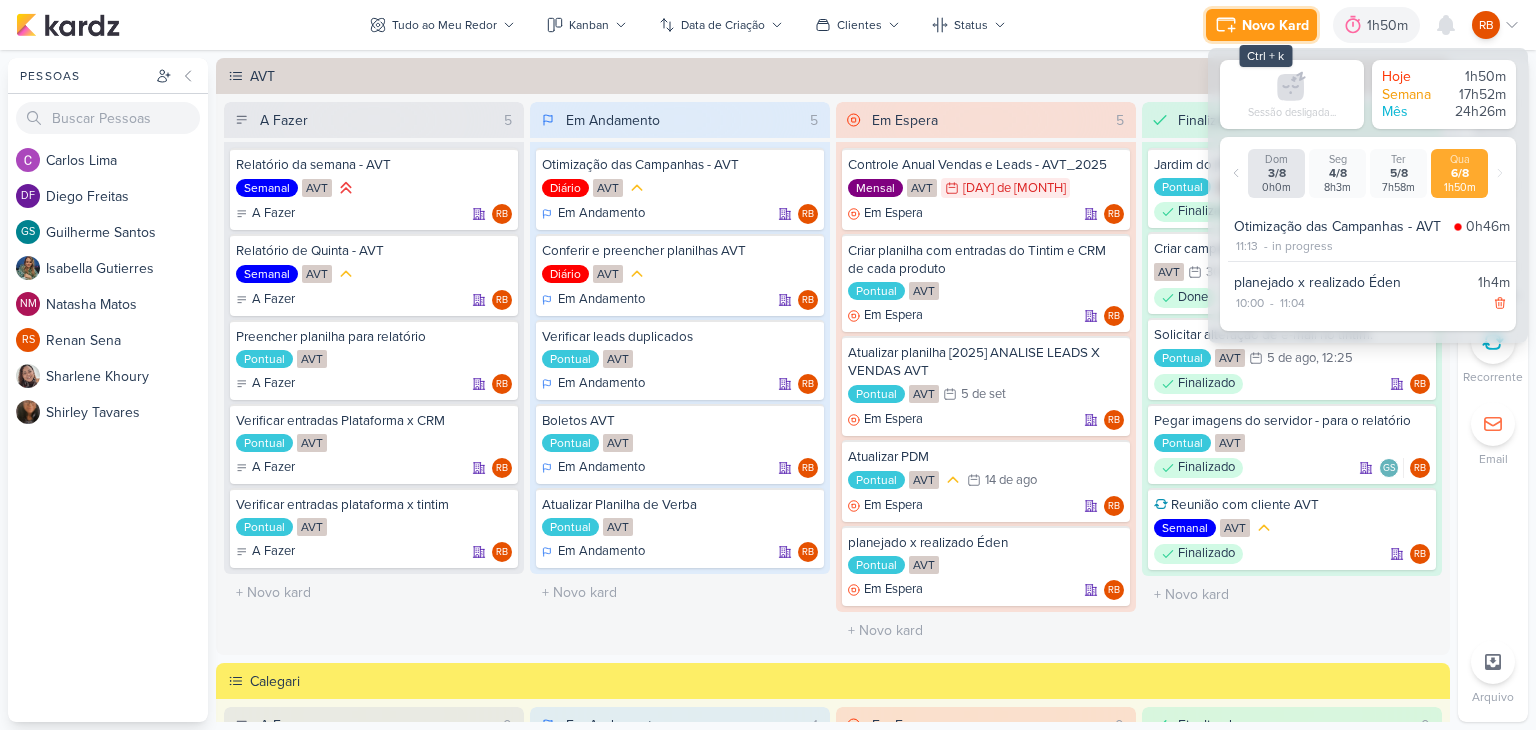 click on "Novo Kard" at bounding box center [1275, 25] 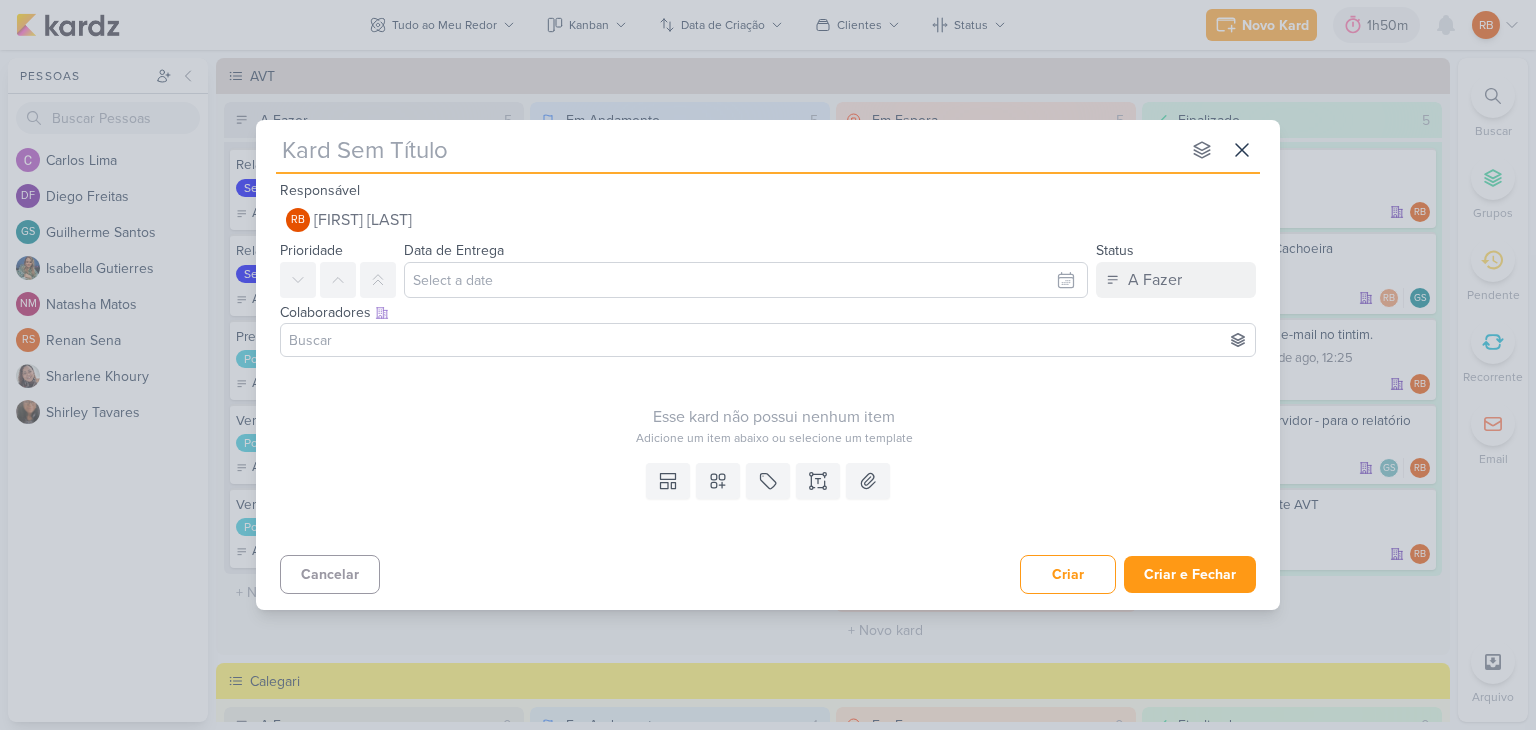 type on "monta uma planilha puxando dados de cachoeira por favor." 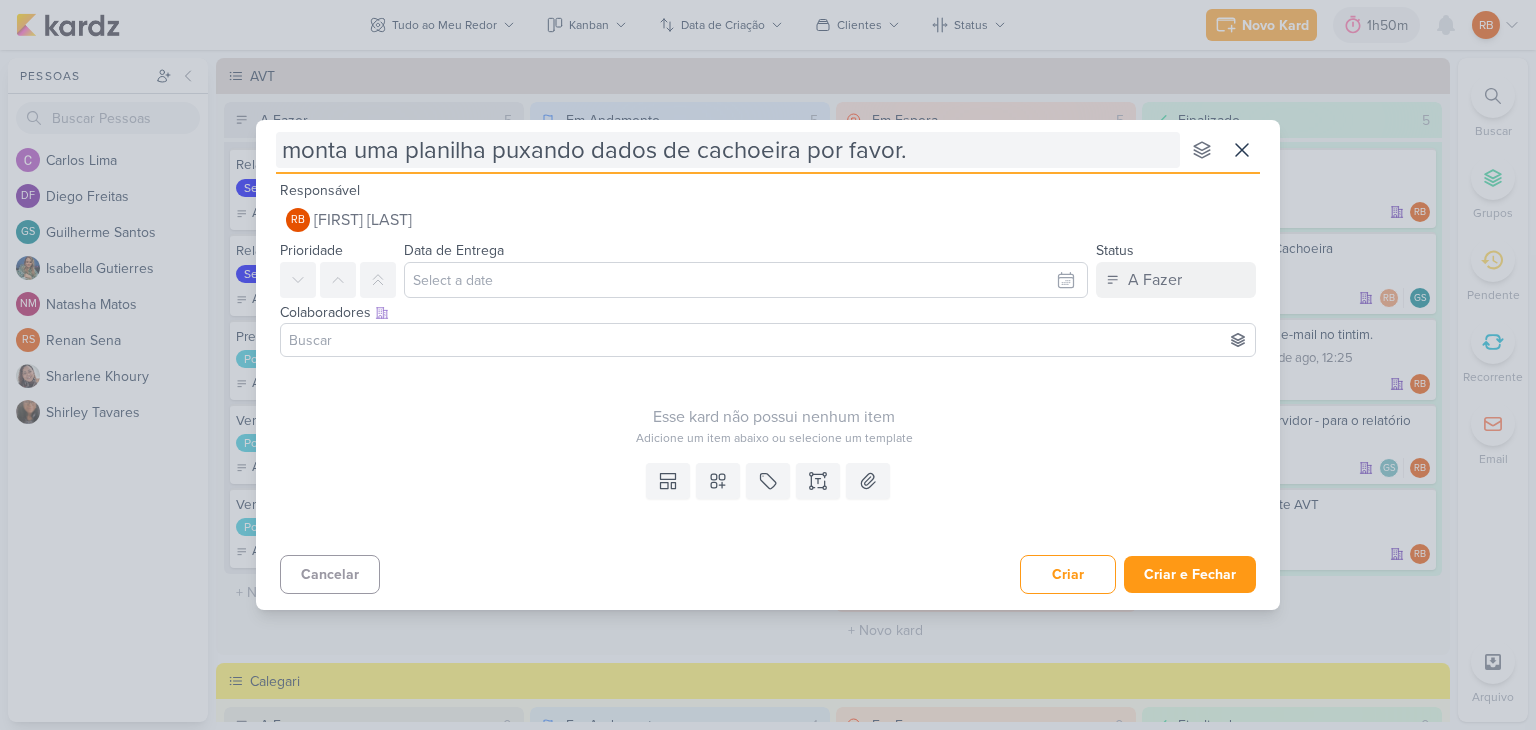 type 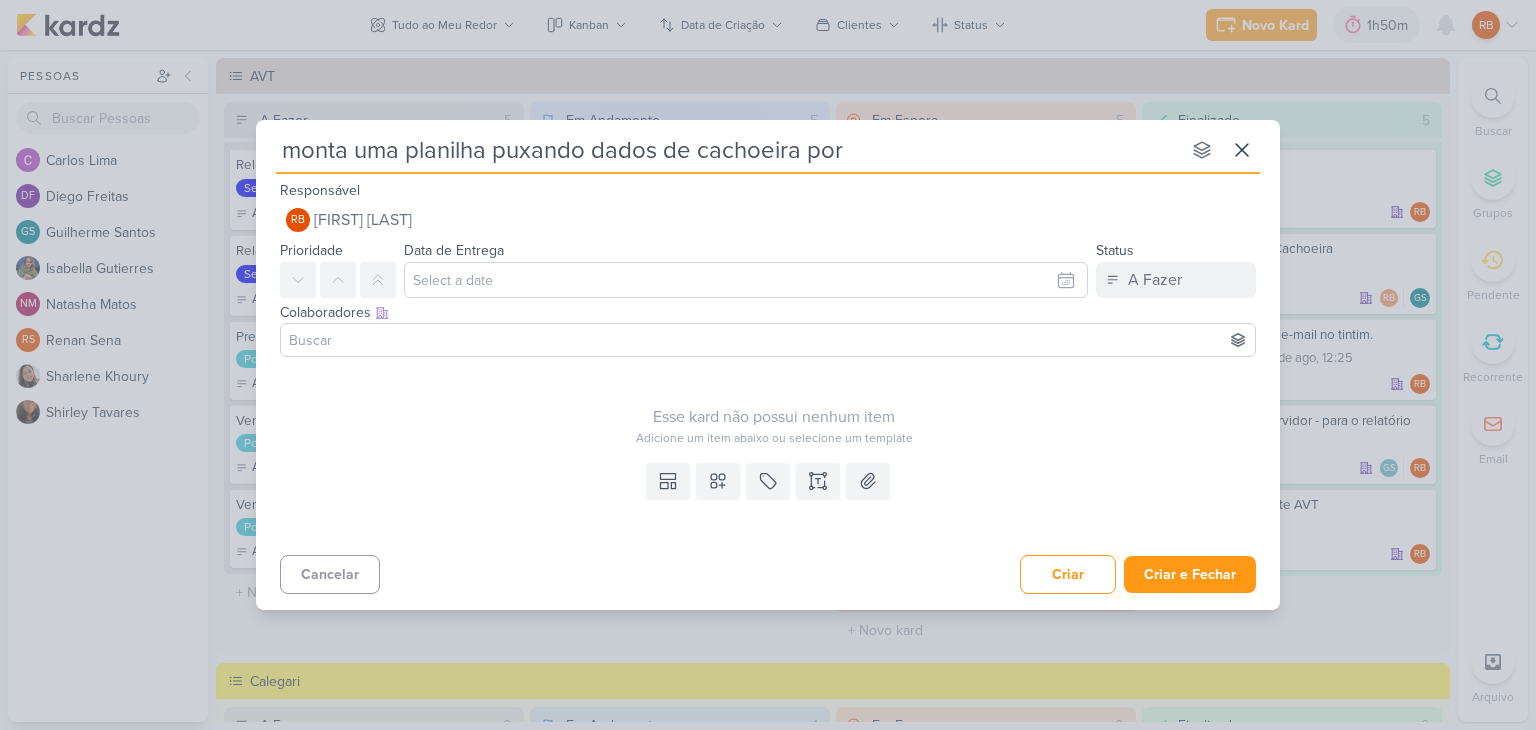 type on "monta uma planilha puxando dados de cachoeira p" 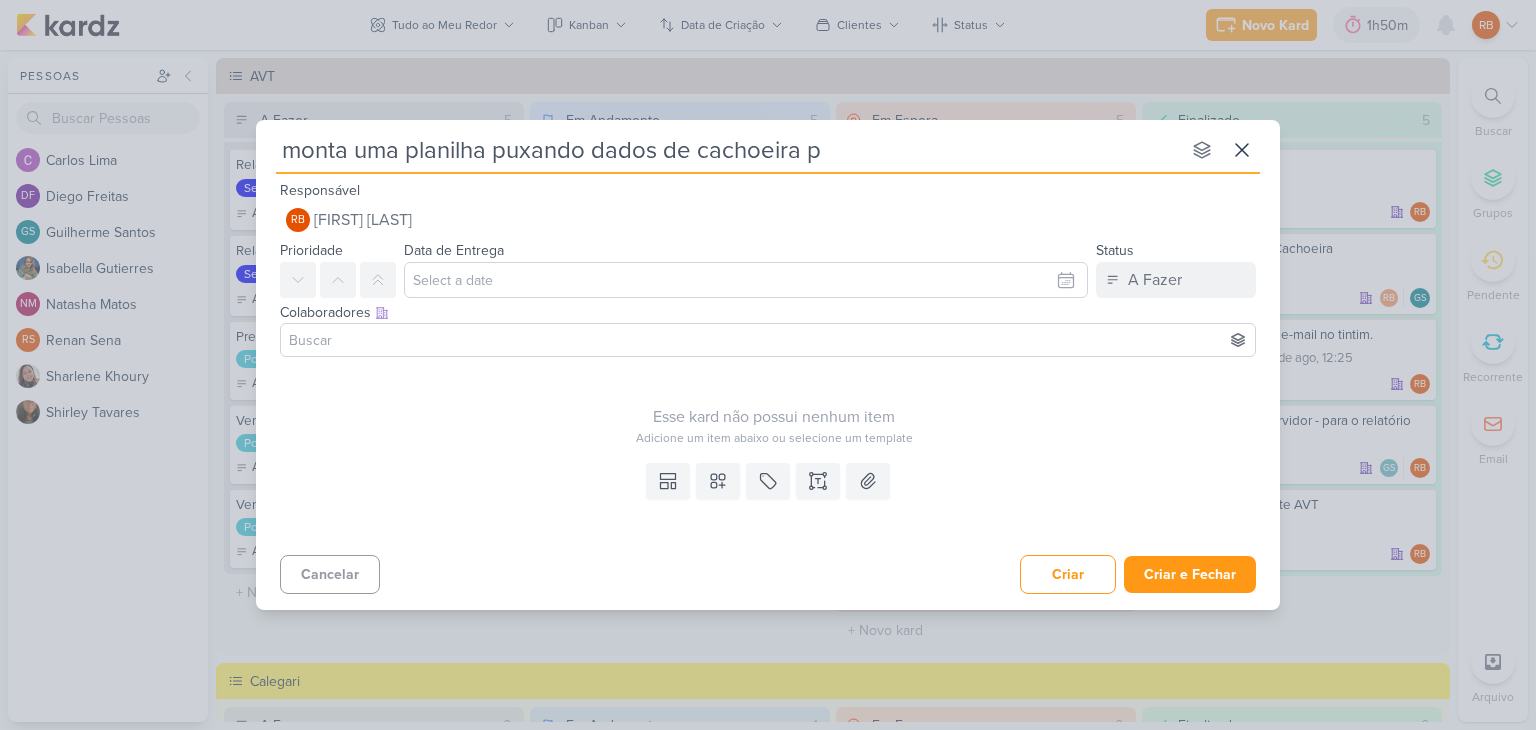 type 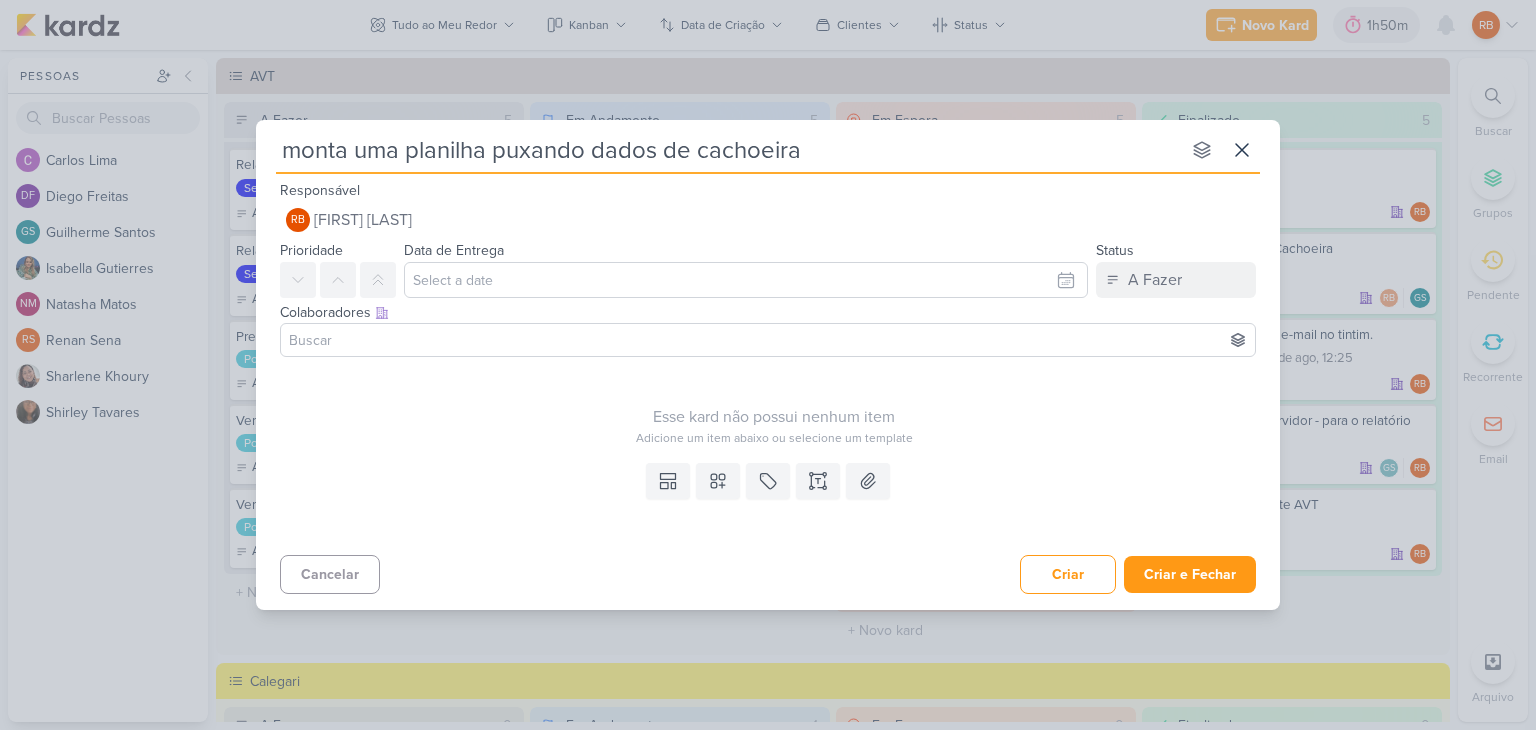 type on "monta uma planilha puxando dados de cachoeira" 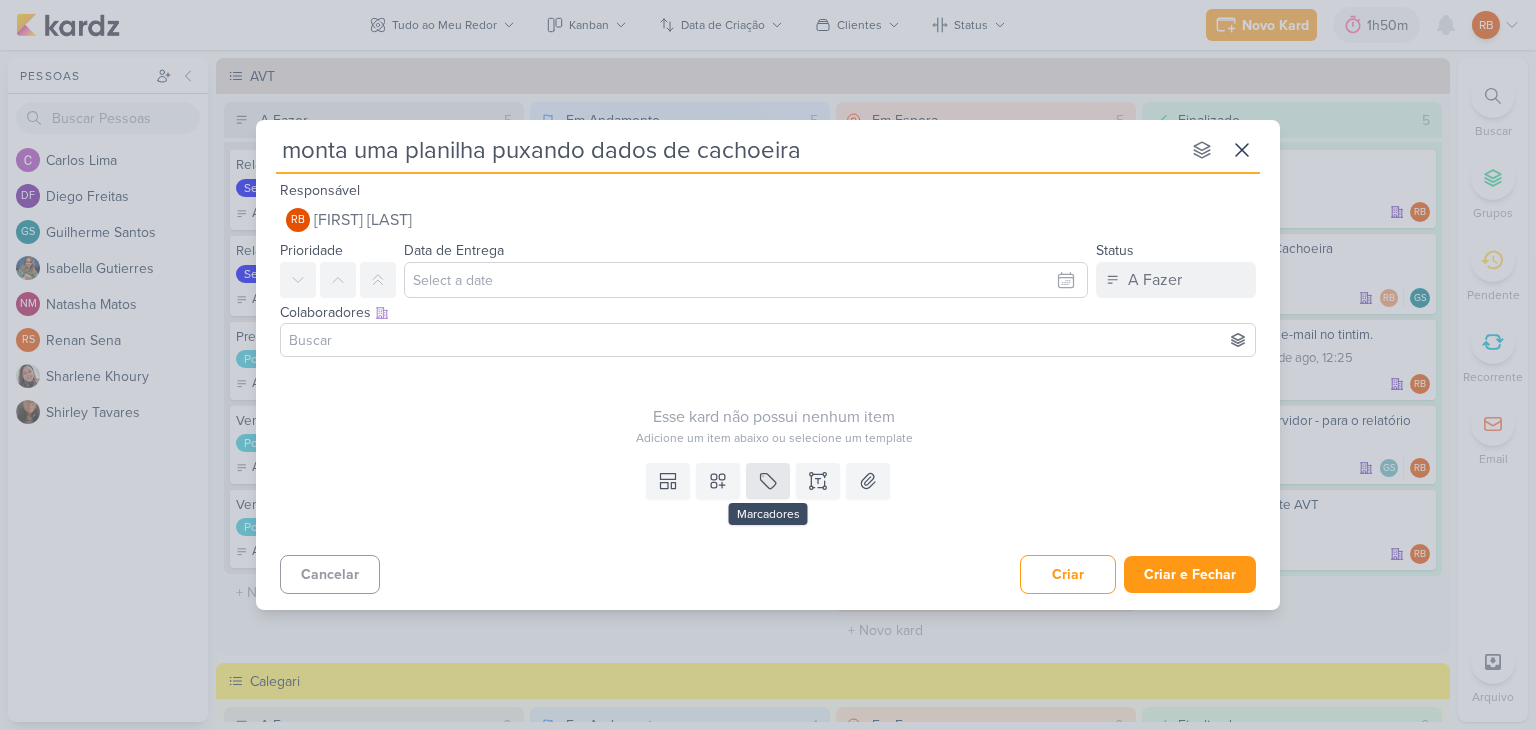 type on "monta uma planilha puxando dados de cachoeira" 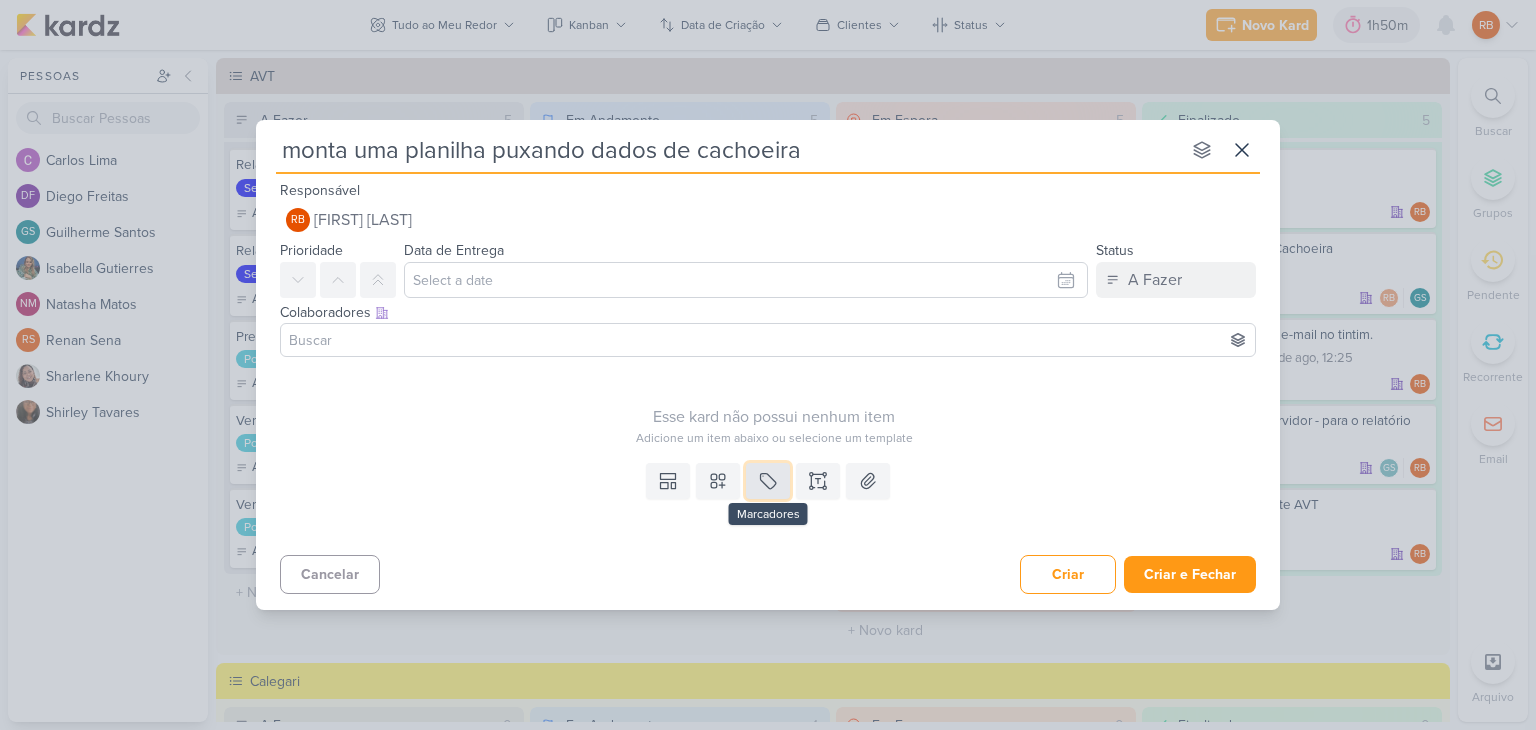 click 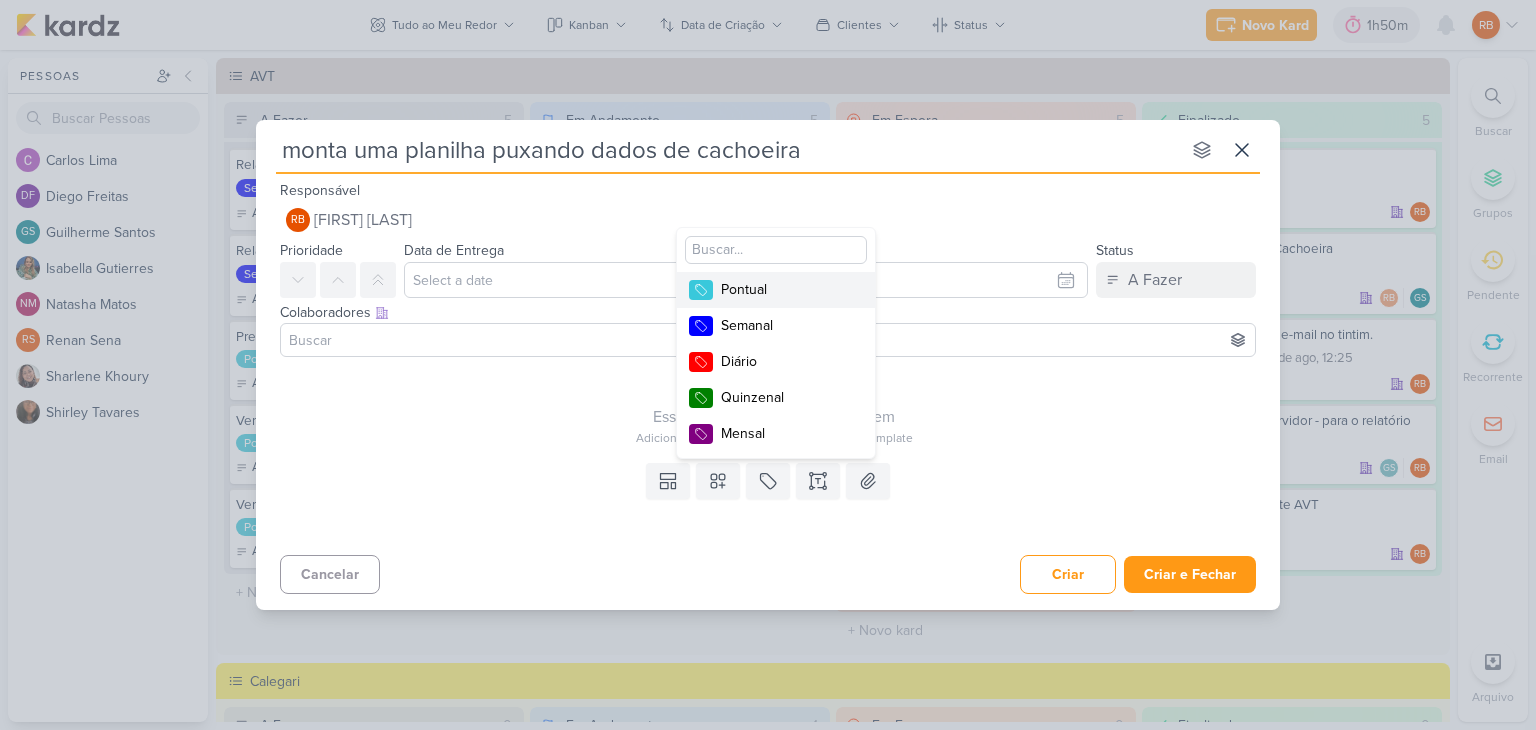 click on "Pontual" at bounding box center (786, 289) 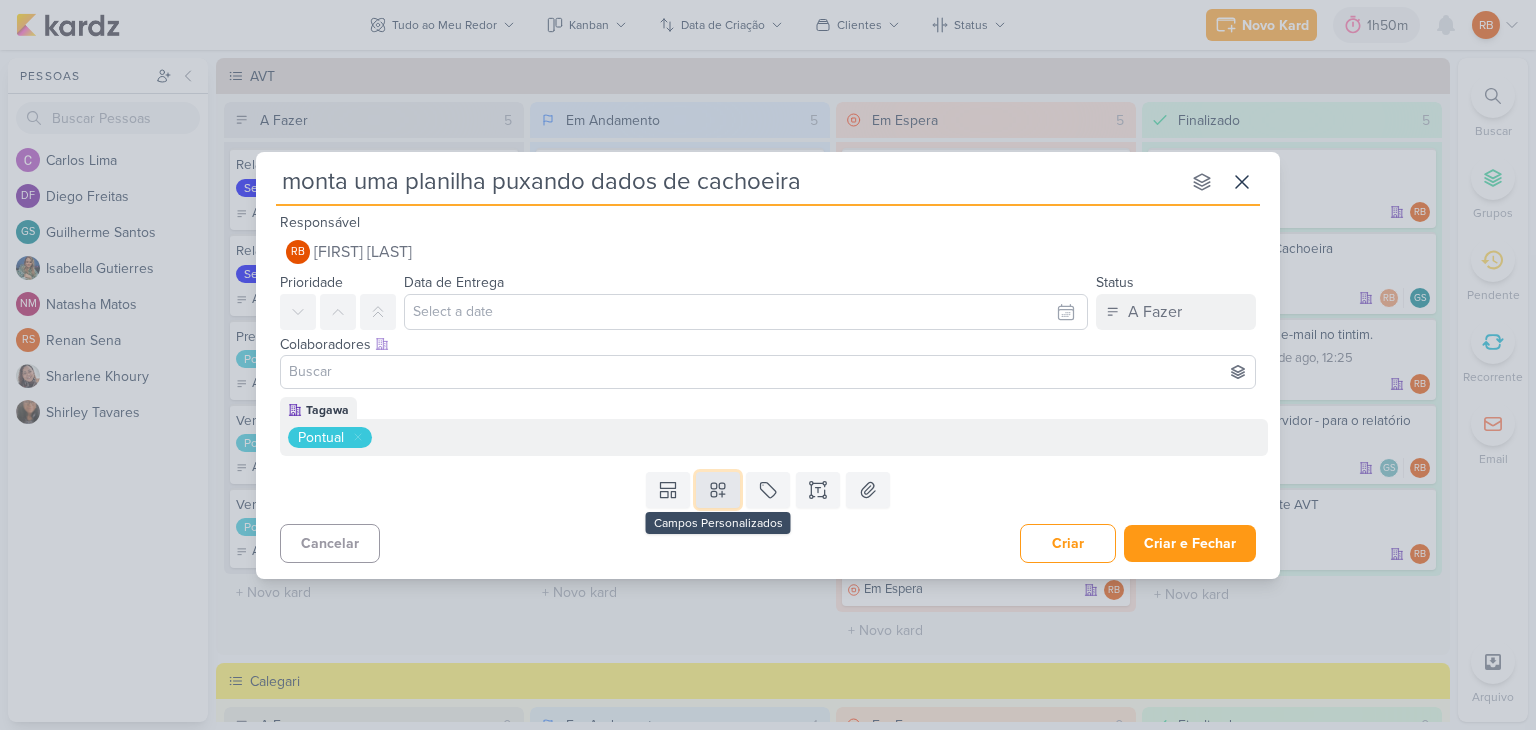 click 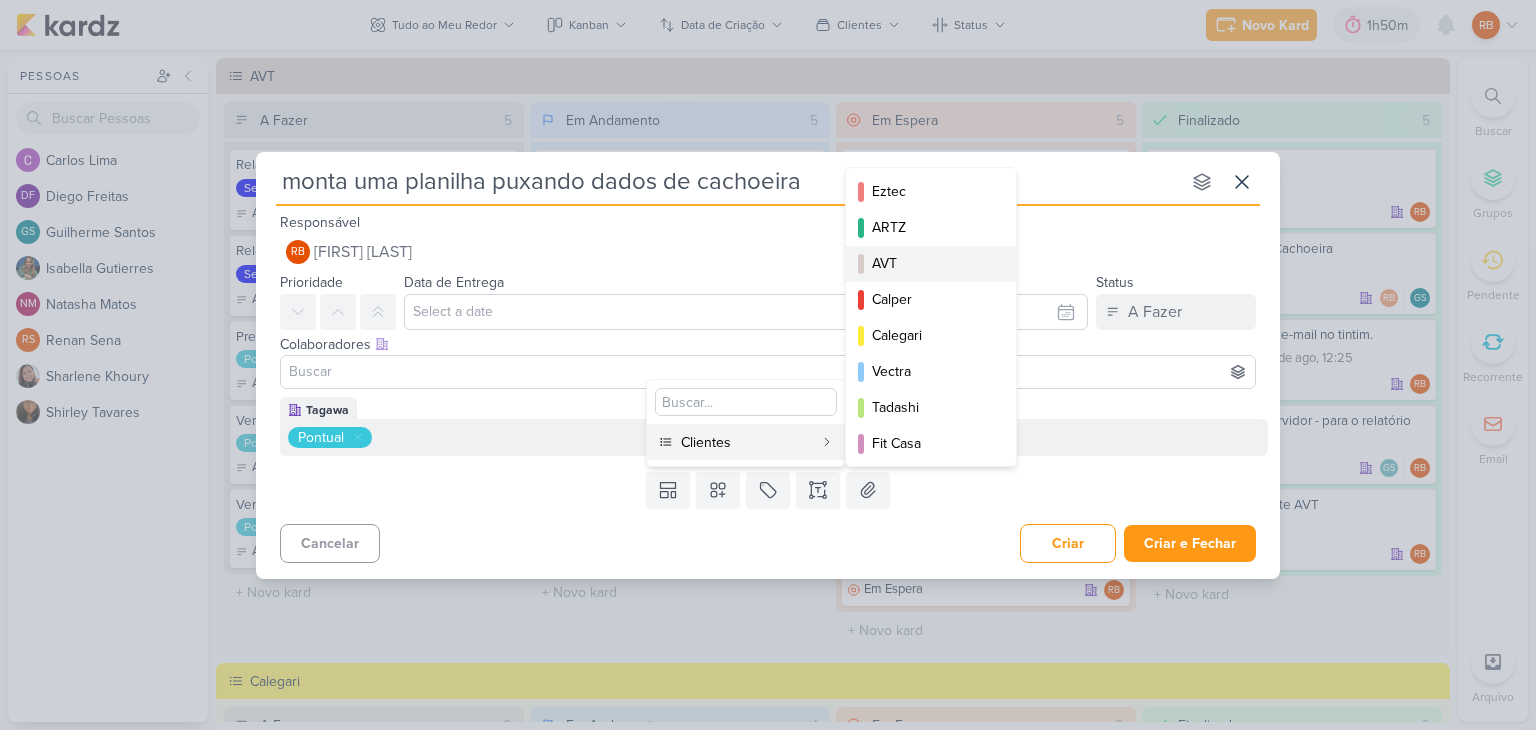 click on "AVT" at bounding box center (932, 263) 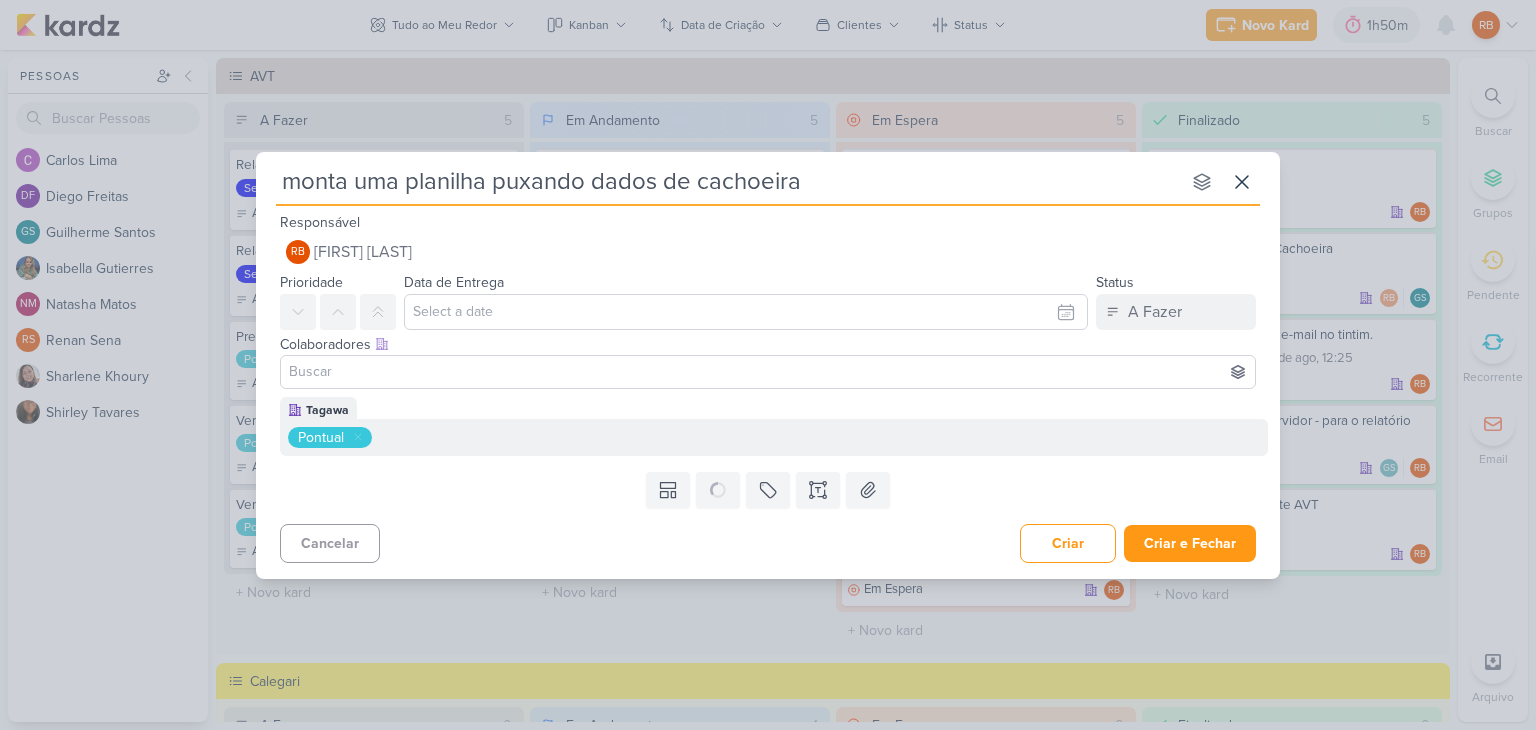 type 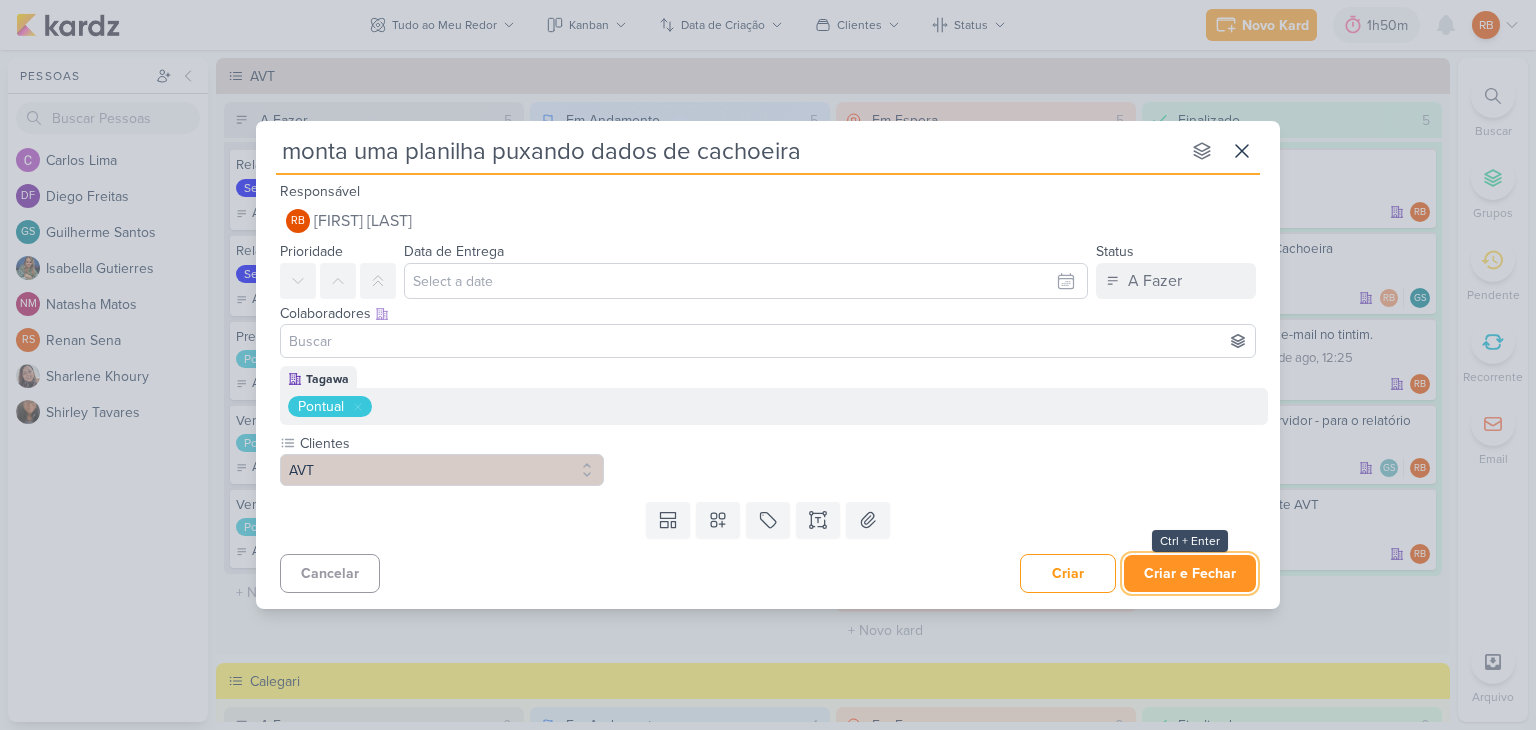 click on "Criar e Fechar" at bounding box center [1190, 573] 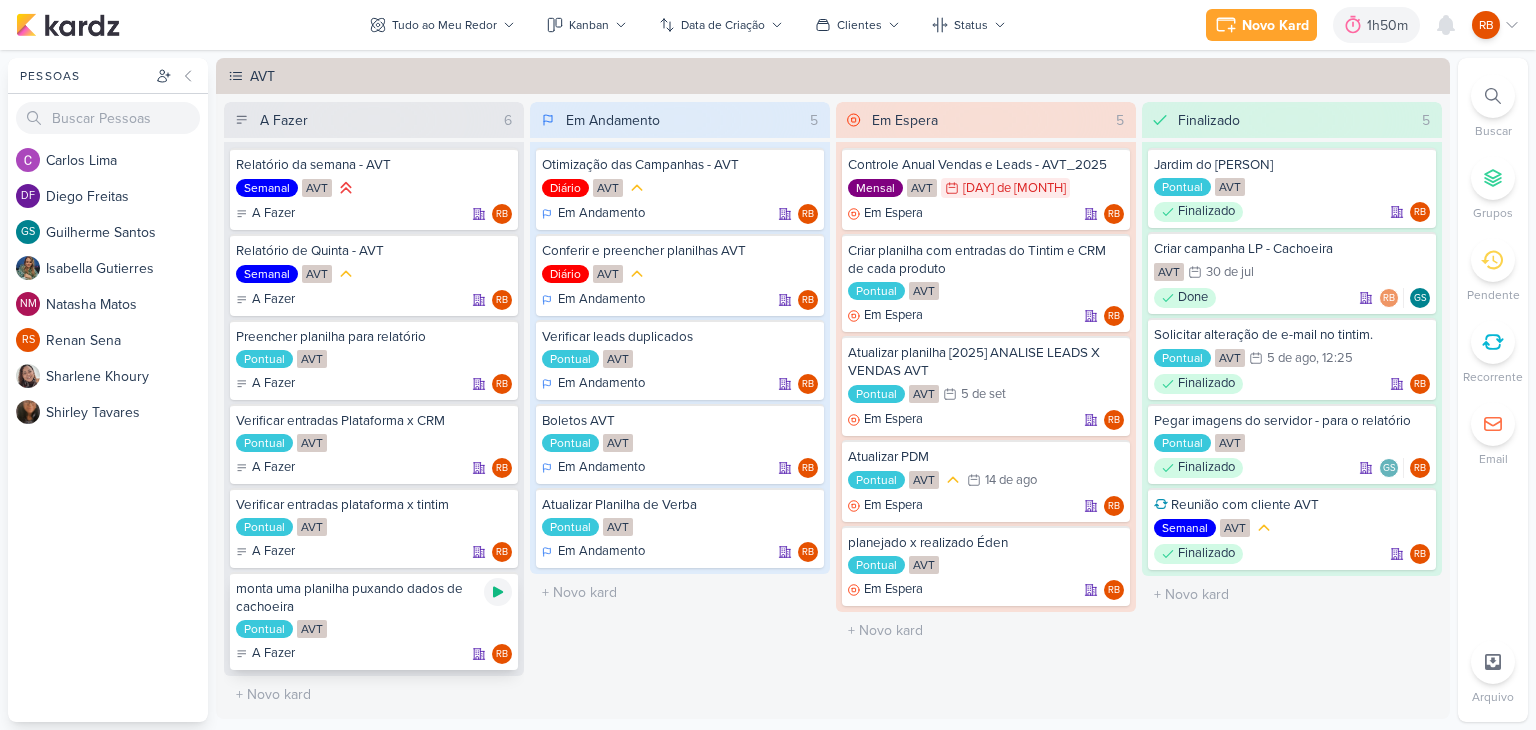 click 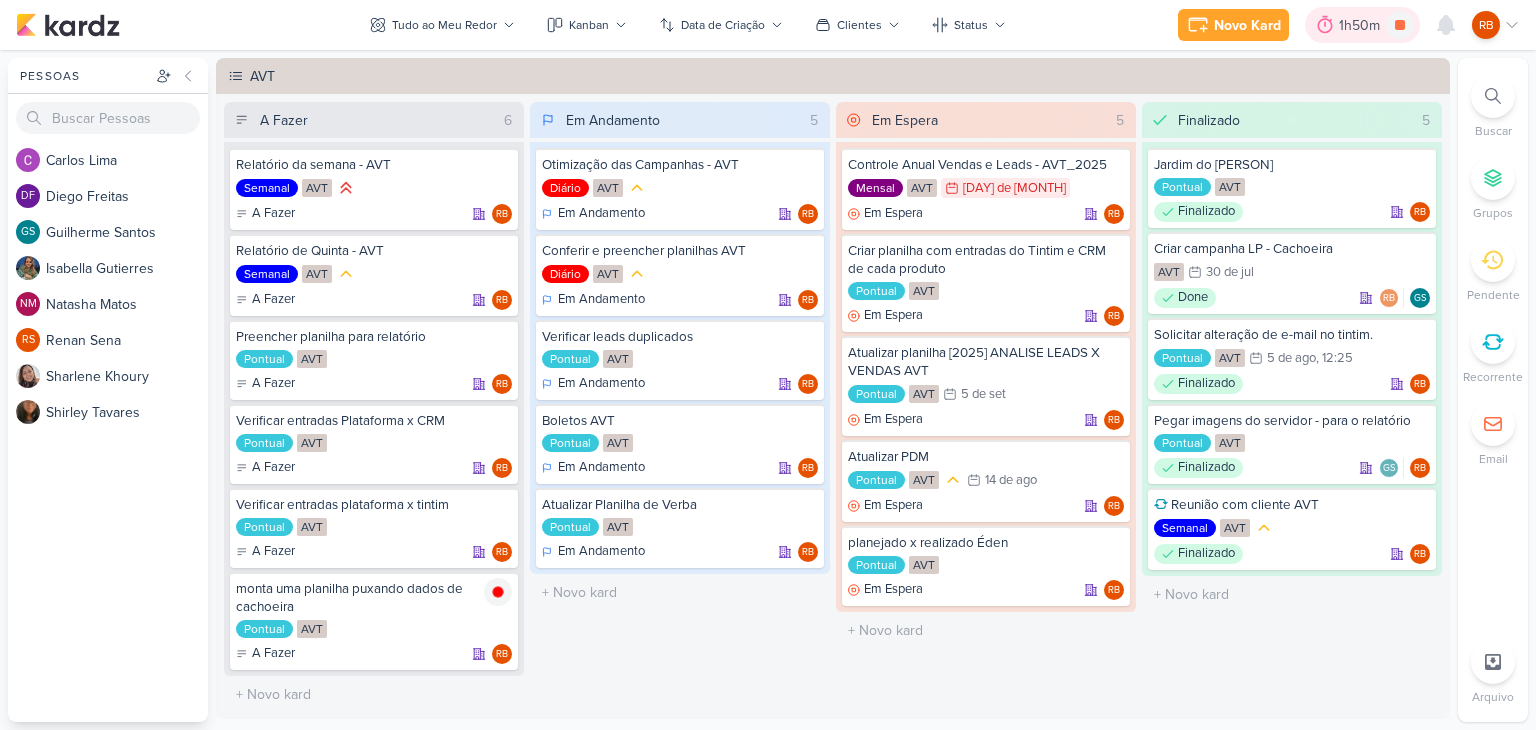 click on "1h50m" at bounding box center (1362, 25) 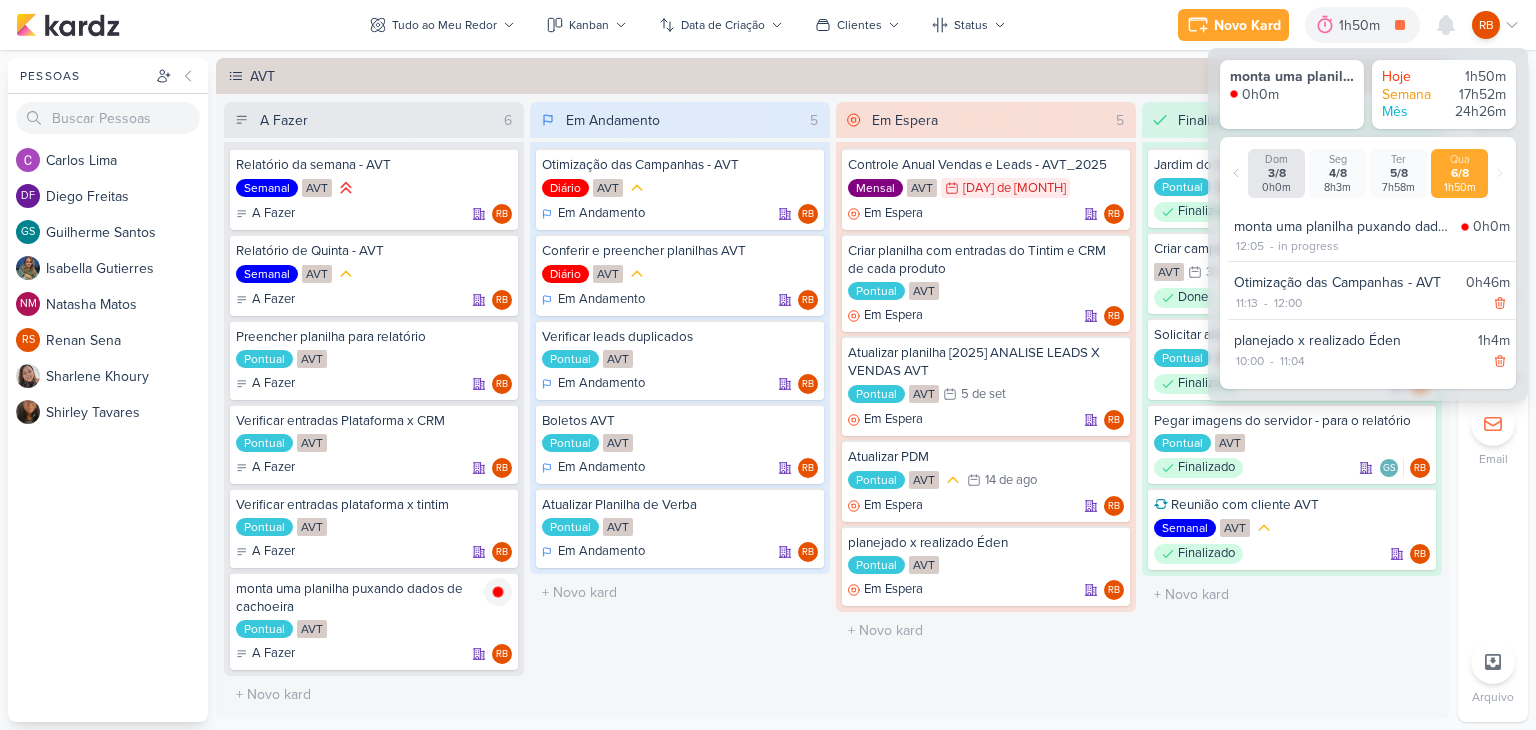 click on "Tudo ao Meu Redor
visão
Caixa de Entrada
A caixa de entrada mostra todos os kardz que você é o responsável
Enviados
A visão de enviados contém os kardz que você criou e designou à outra pessoa
Colaboração" at bounding box center [688, 25] 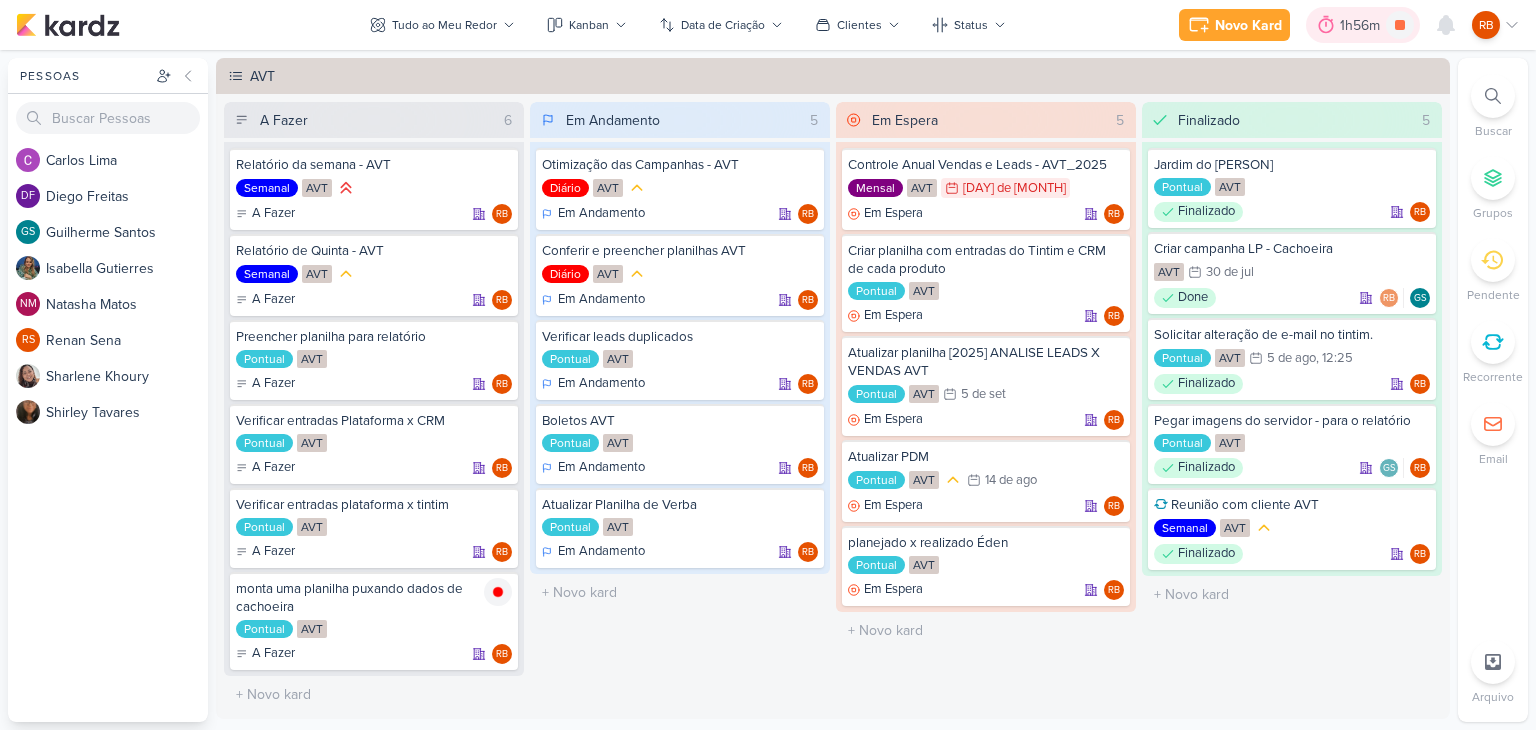 click on "1h56m" at bounding box center (1363, 25) 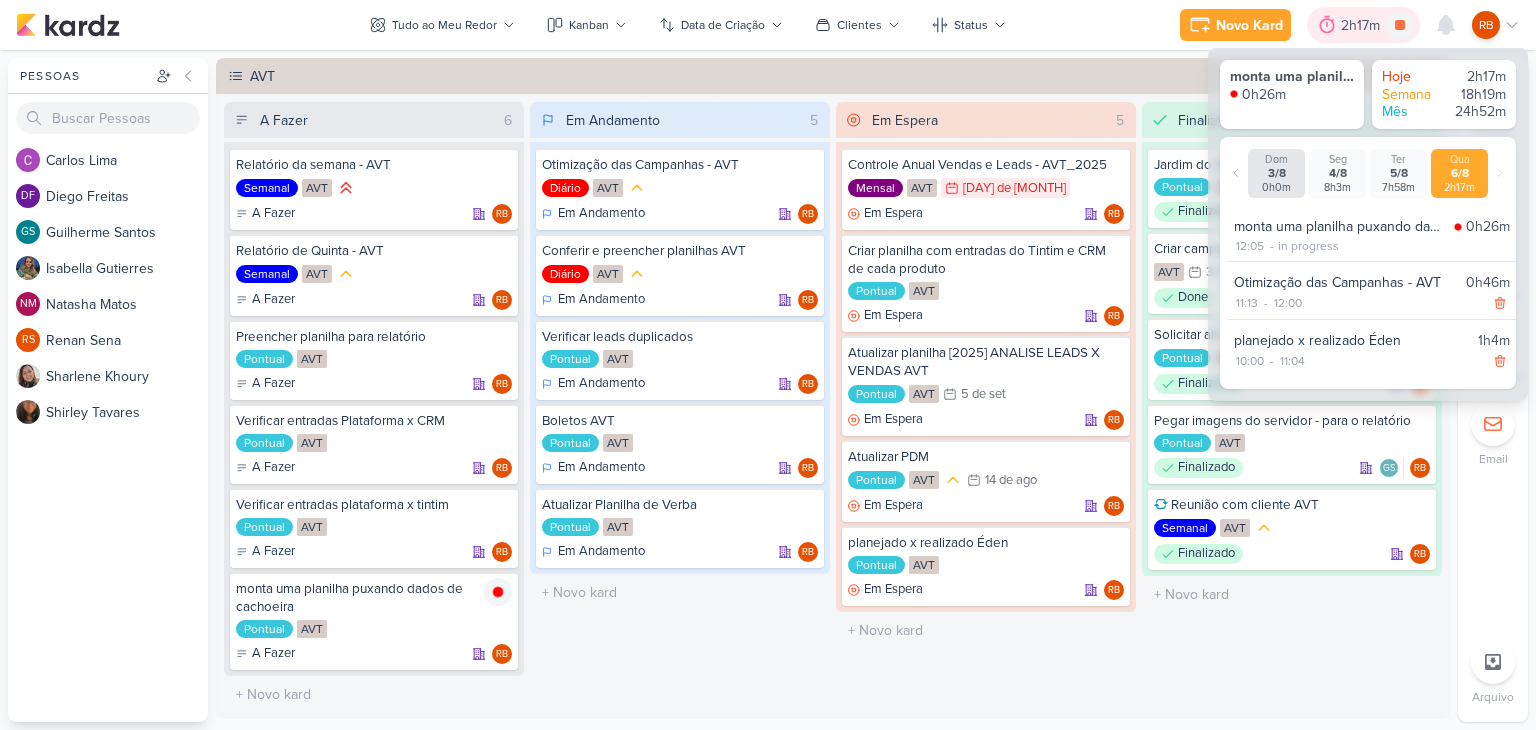 click on "2h17m" at bounding box center (1363, 25) 